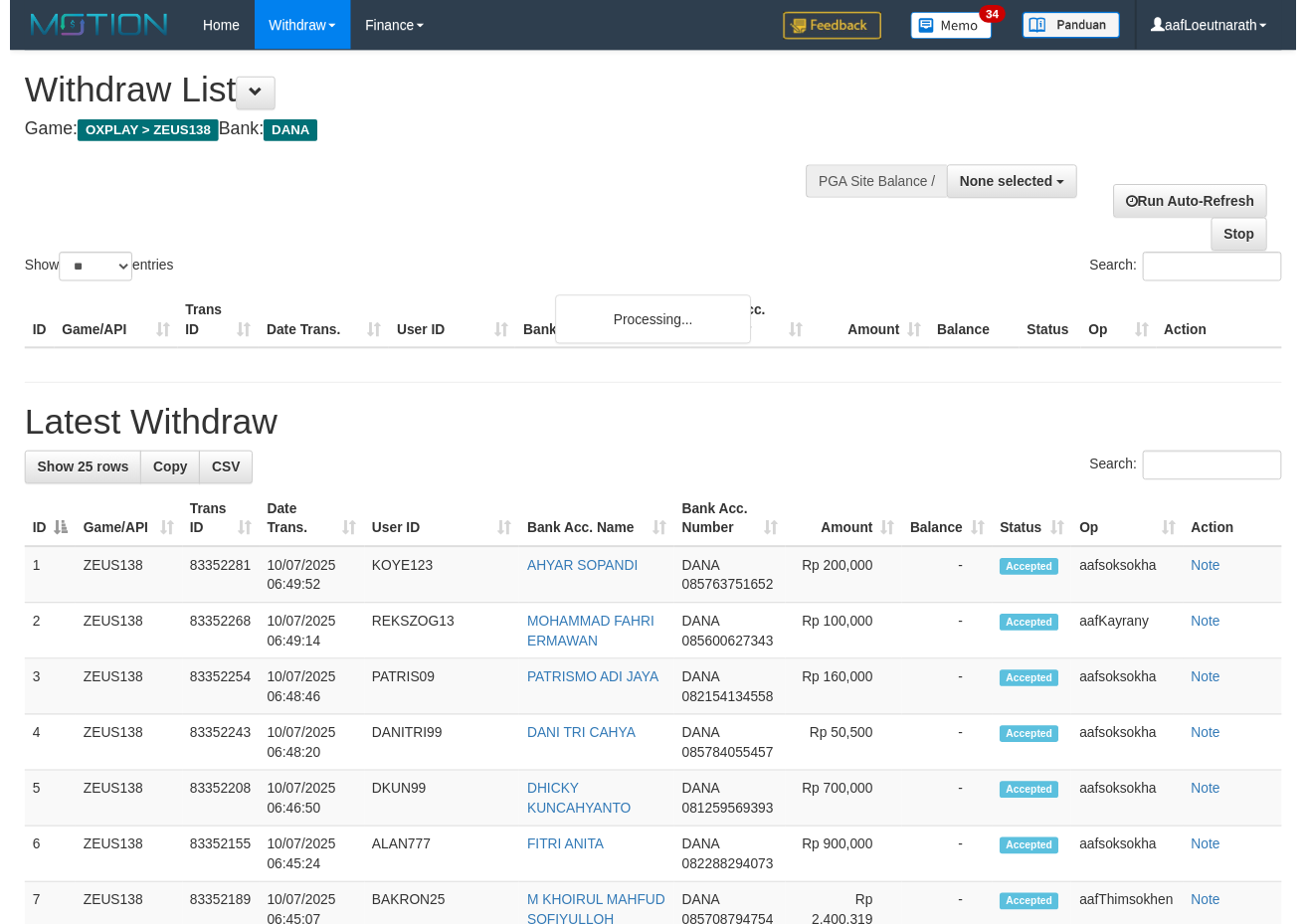 scroll, scrollTop: 0, scrollLeft: 0, axis: both 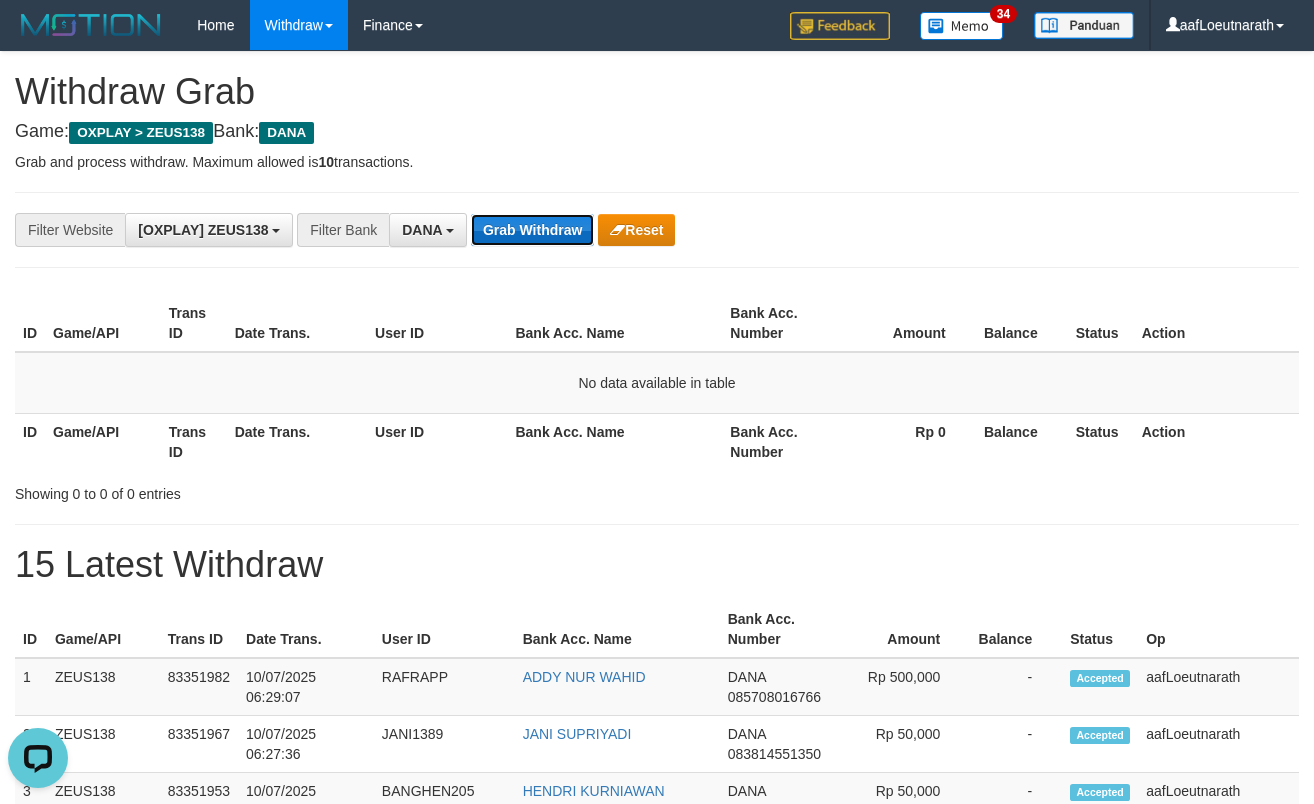 click on "Grab Withdraw" at bounding box center (532, 230) 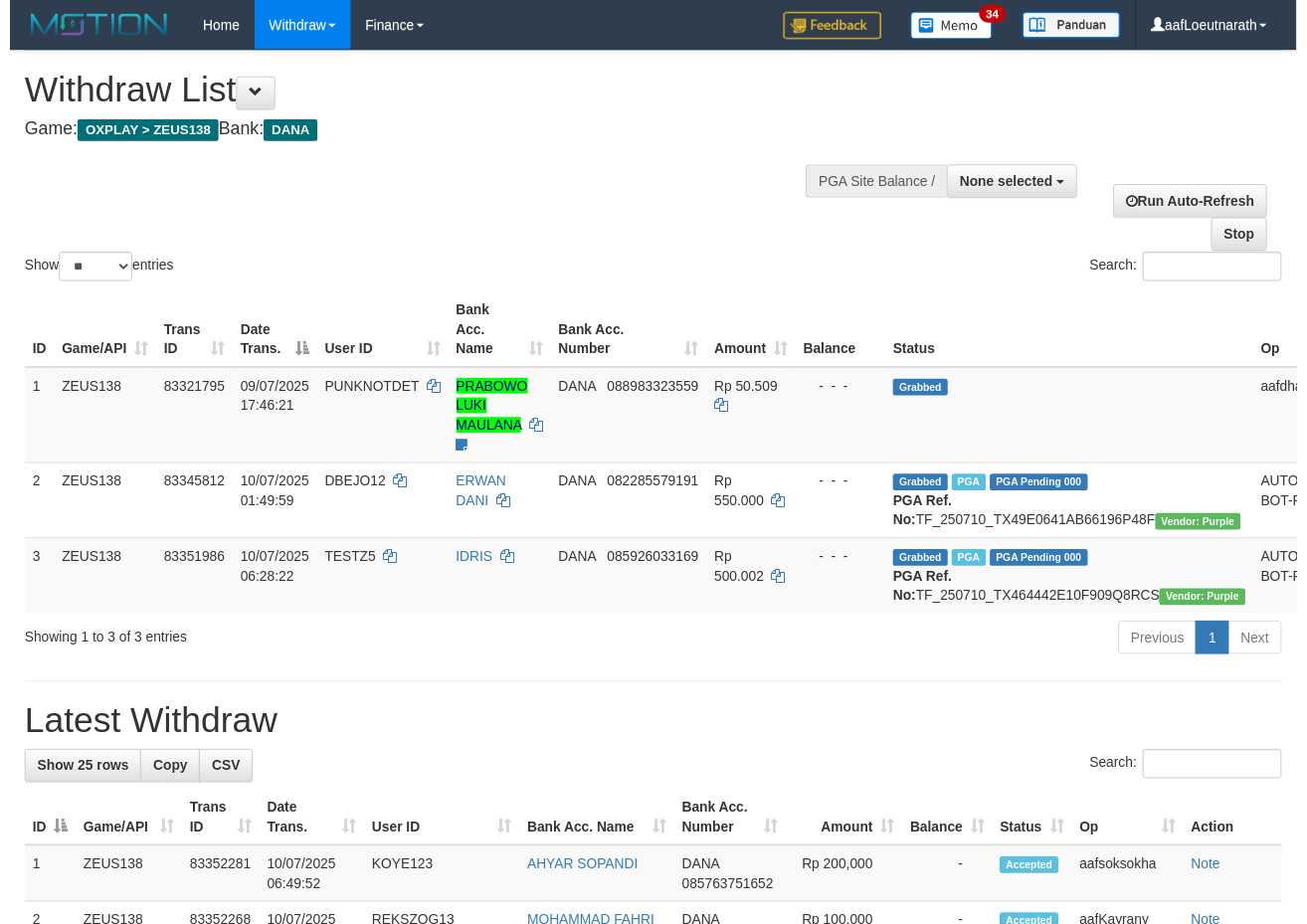 scroll, scrollTop: 0, scrollLeft: 0, axis: both 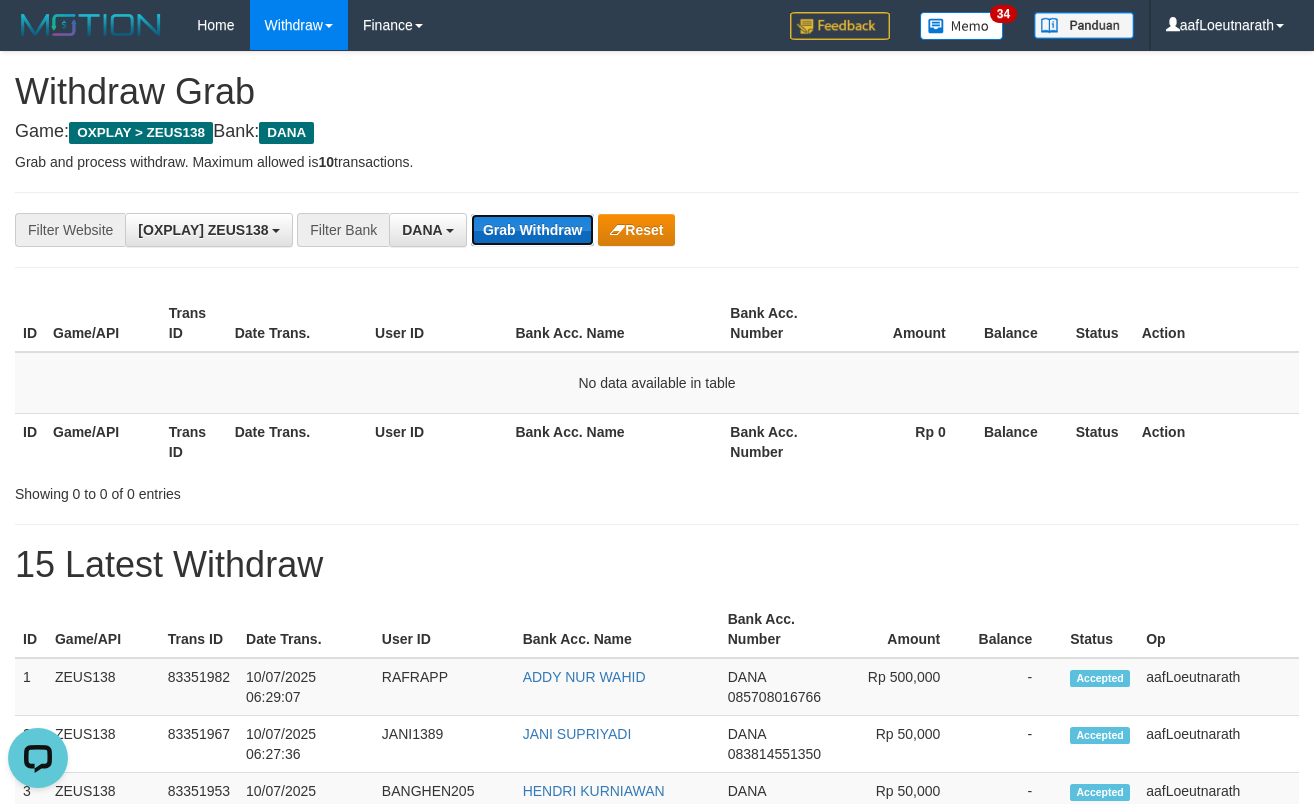 click on "Grab Withdraw" at bounding box center [532, 230] 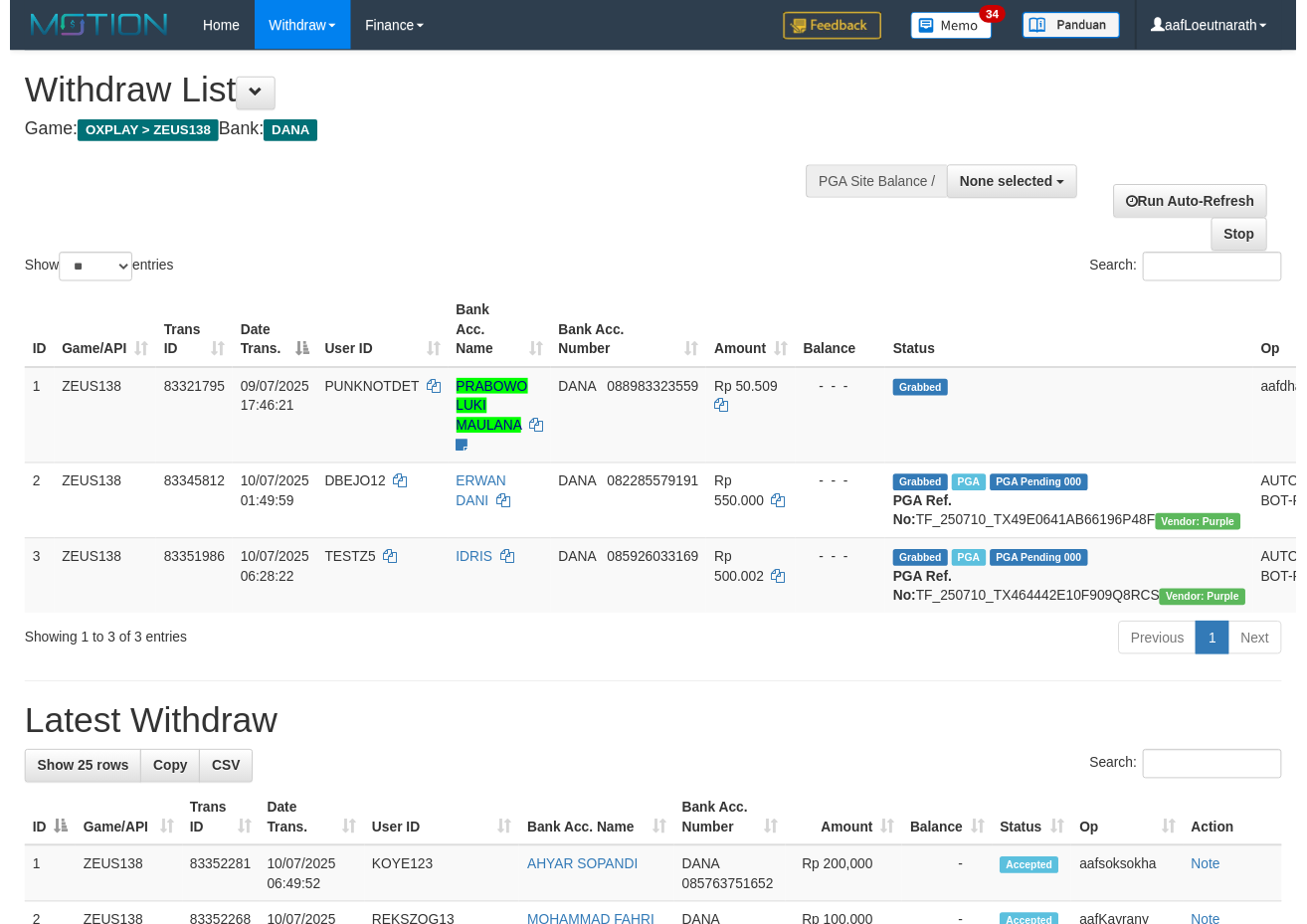 scroll, scrollTop: 0, scrollLeft: 0, axis: both 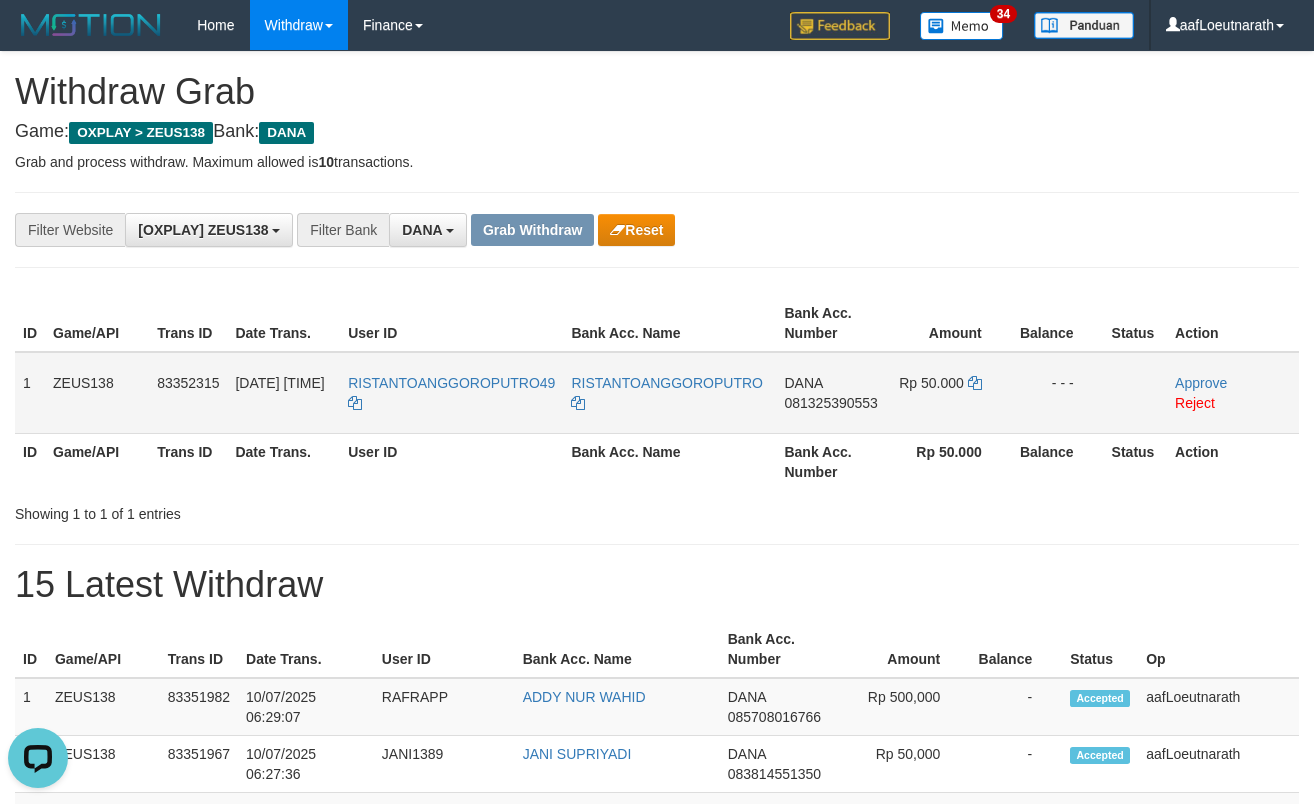 click on "RISTANTOANGGOROPUTRO49" at bounding box center [451, 393] 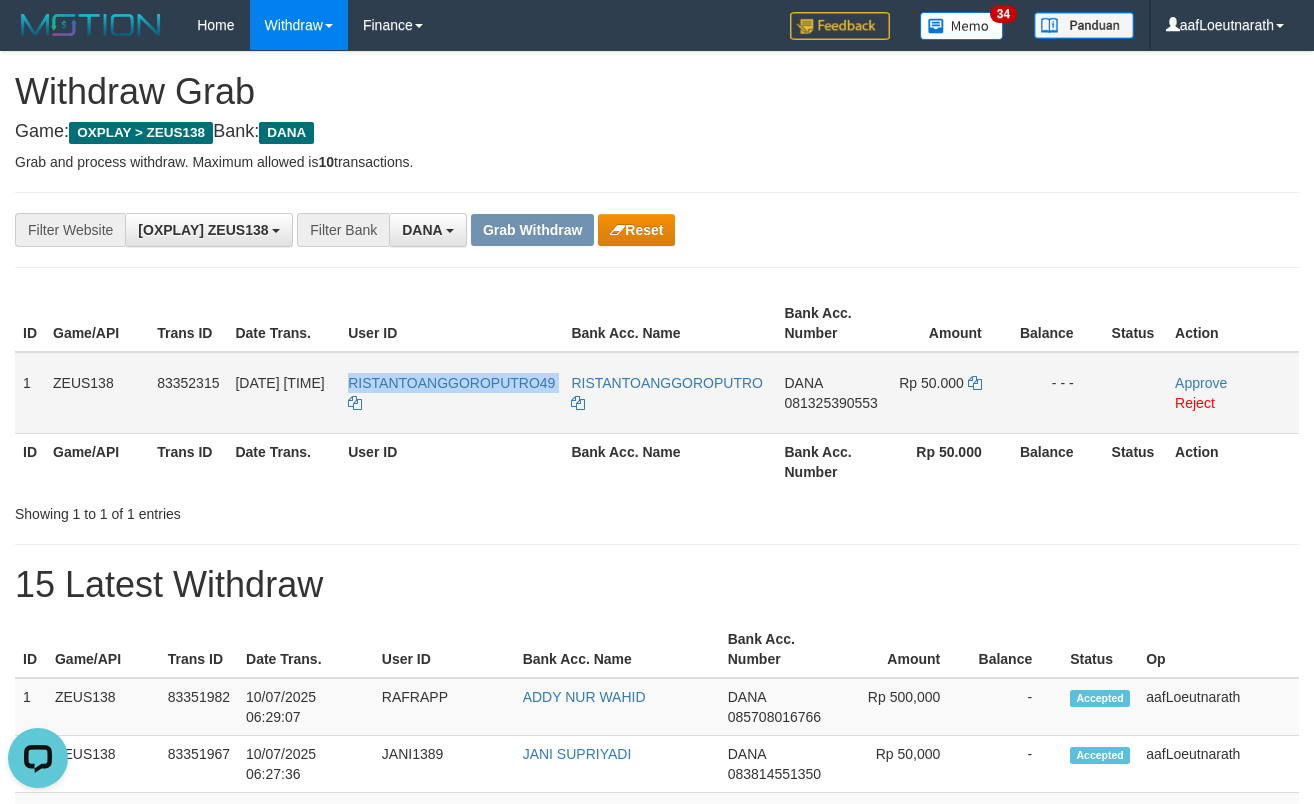 click on "RISTANTOANGGOROPUTRO49" at bounding box center [451, 393] 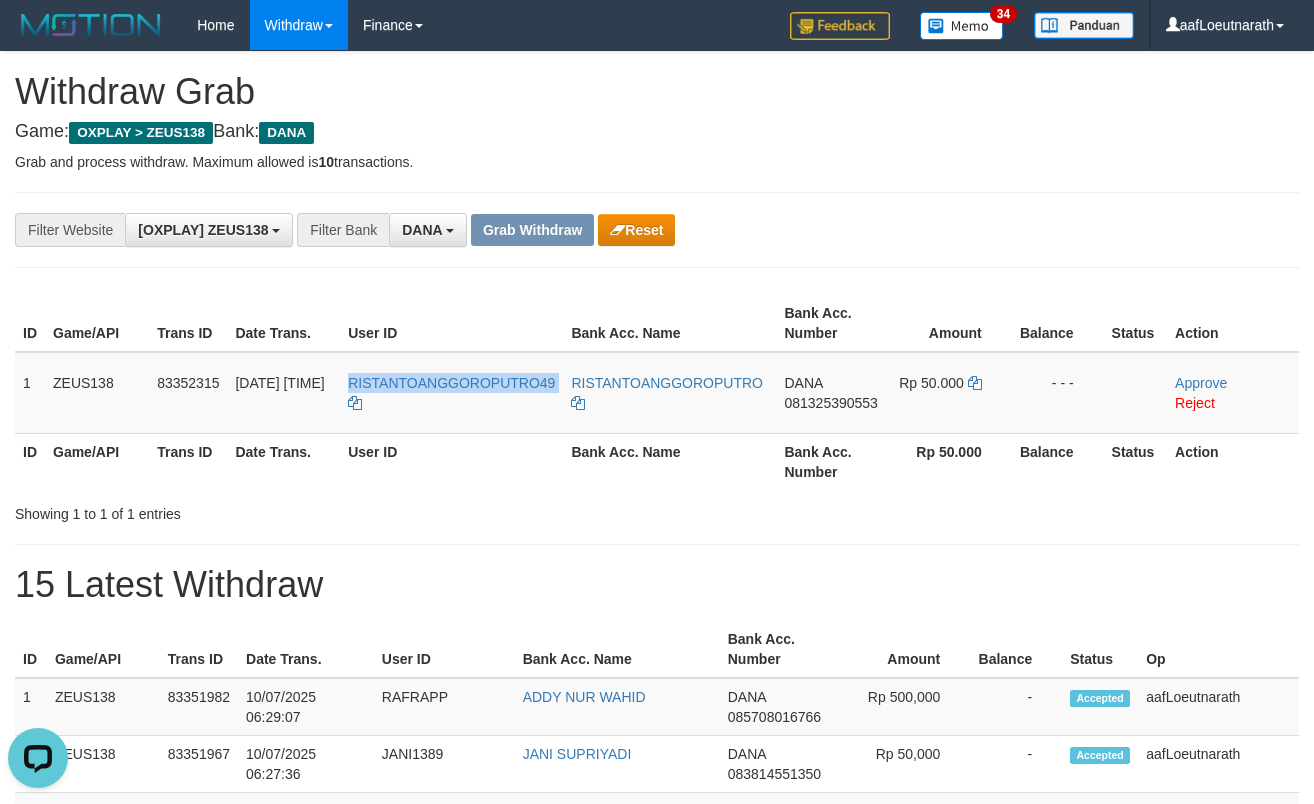 copy on "RISTANTOANGGOROPUTRO49" 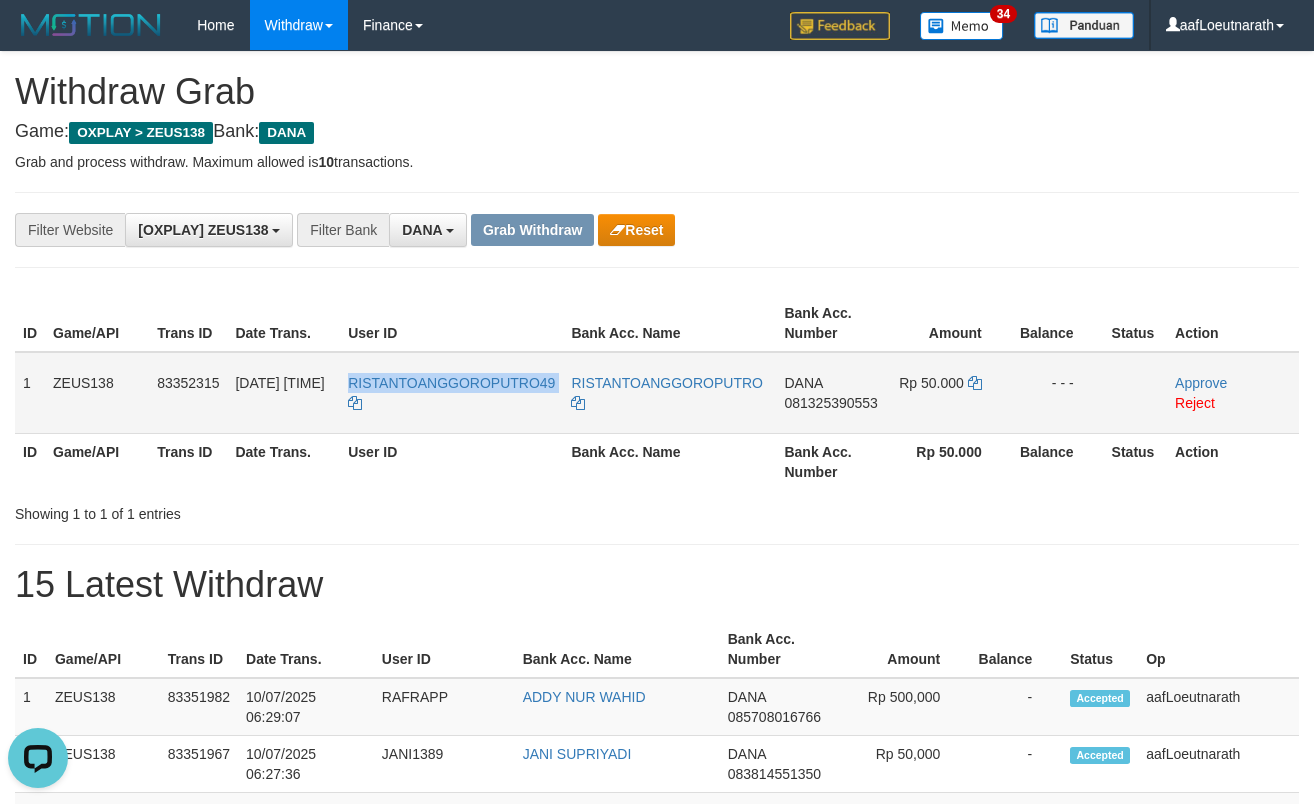 drag, startPoint x: 18, startPoint y: 388, endPoint x: 1105, endPoint y: 395, distance: 1087.0226 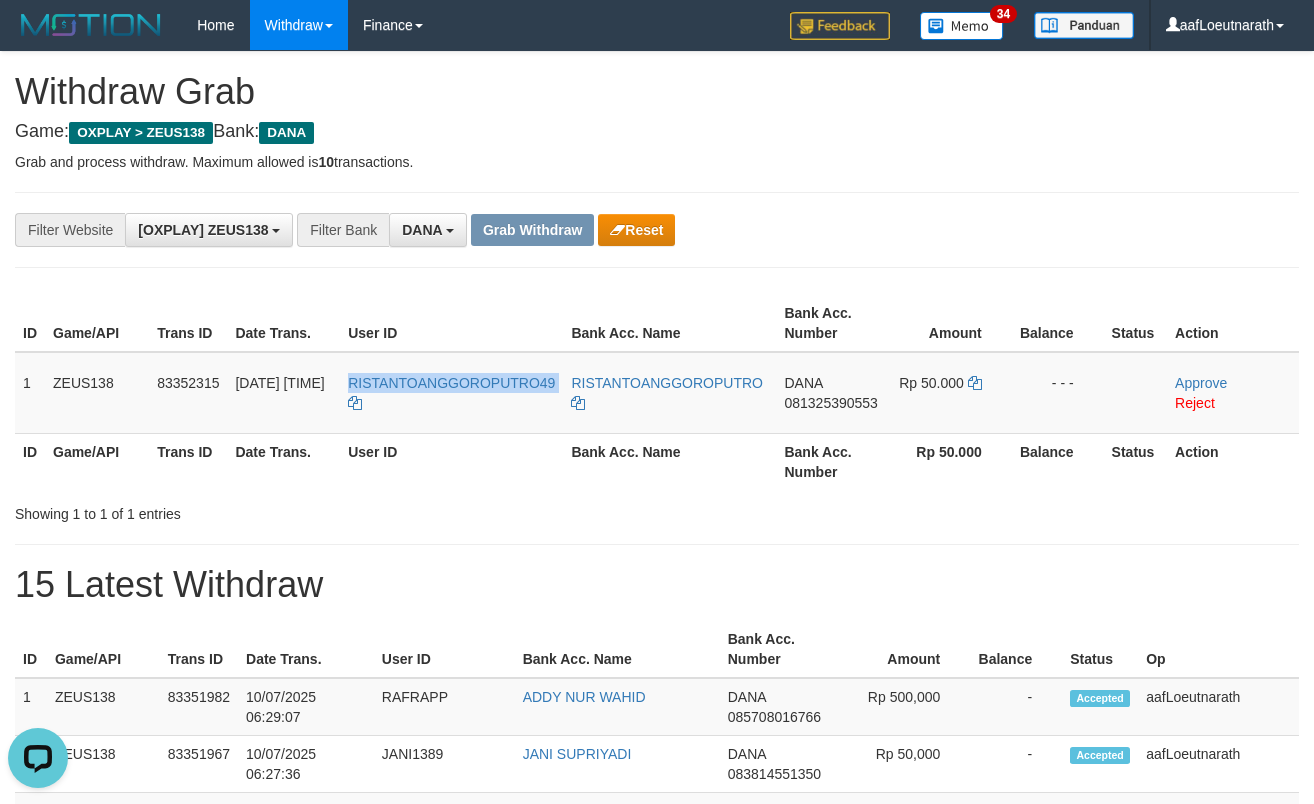 copy on "1
ZEUS138
83352315
10/07/2025 06:51:05
RISTANTOANGGOROPUTRO49
RISTANTOANGGOROPUTRO
DANA
081325390553
Rp 50.000
- - -" 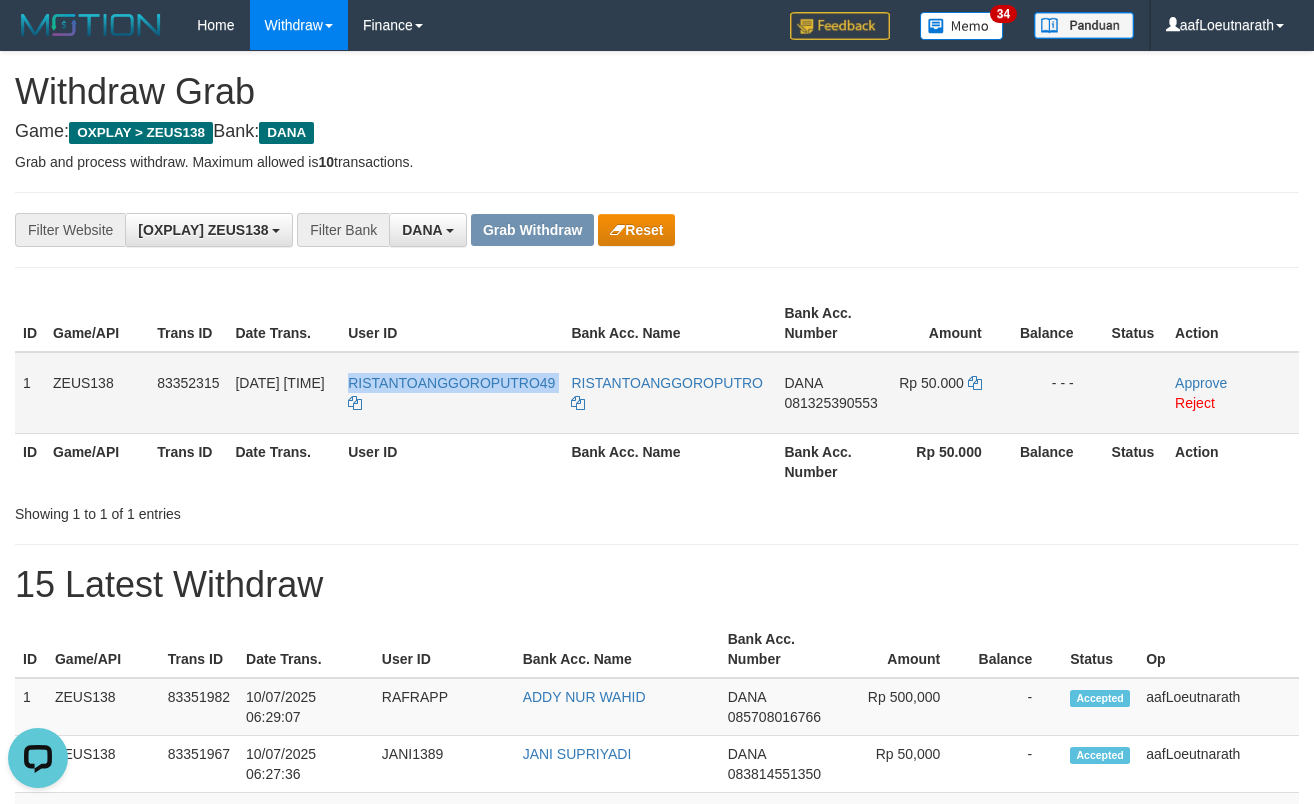 click on "081325390553" at bounding box center (830, 403) 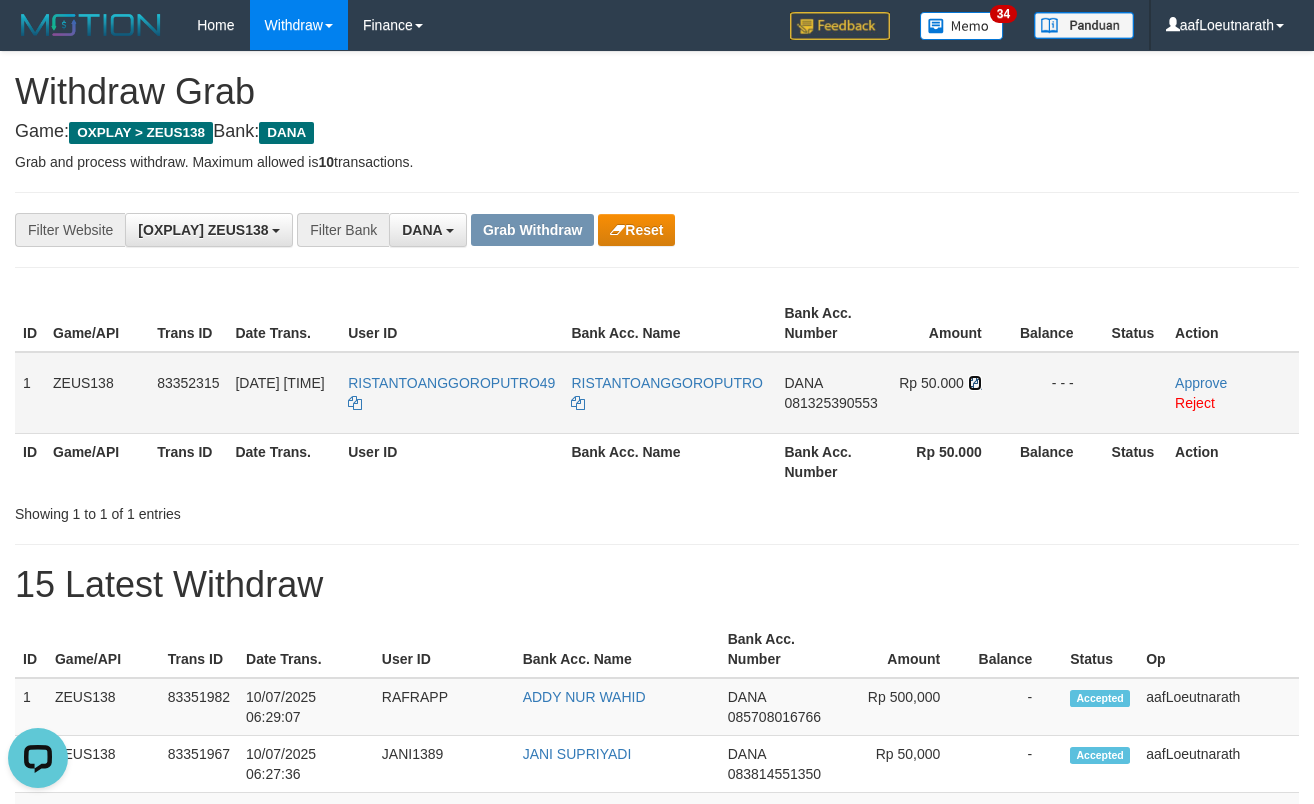 click at bounding box center [578, 403] 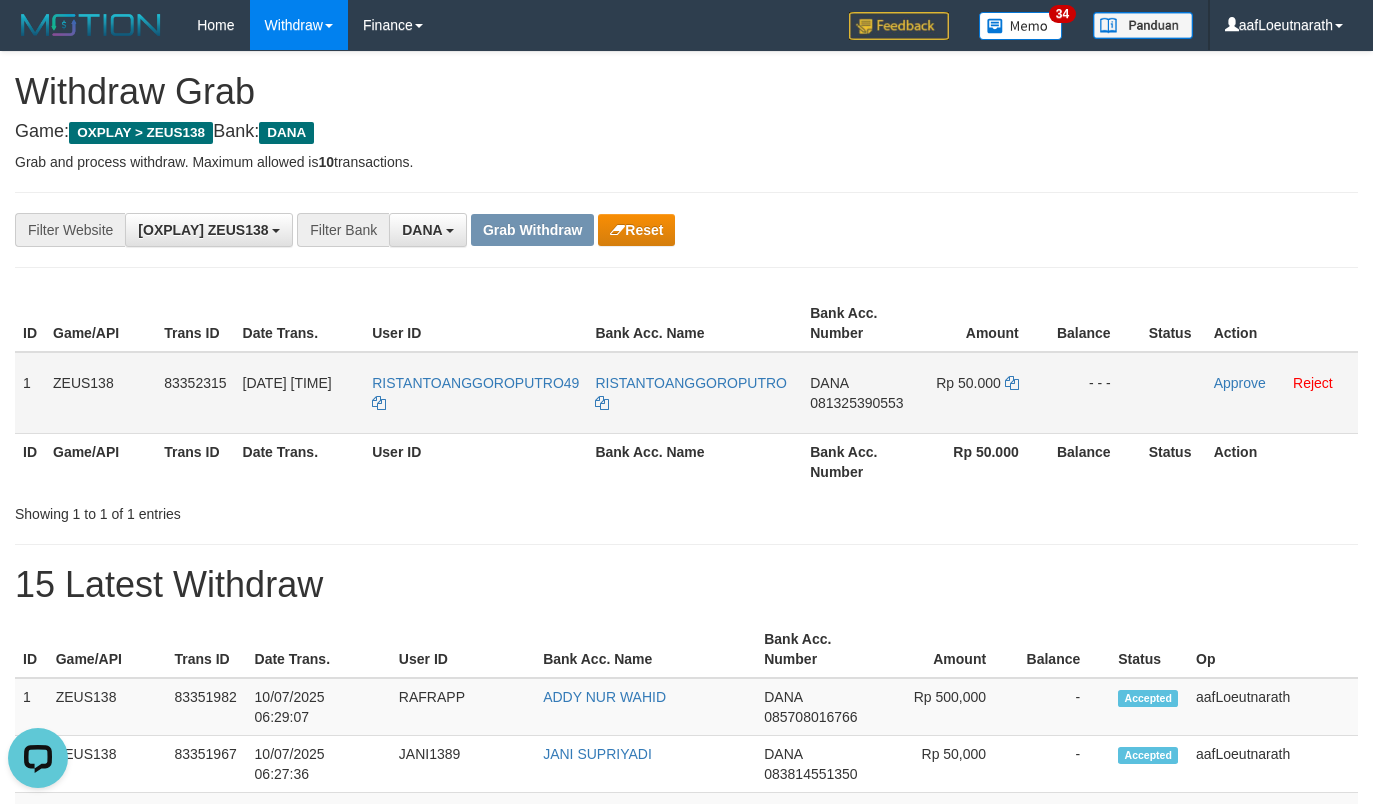 click on "081325390553" at bounding box center [856, 403] 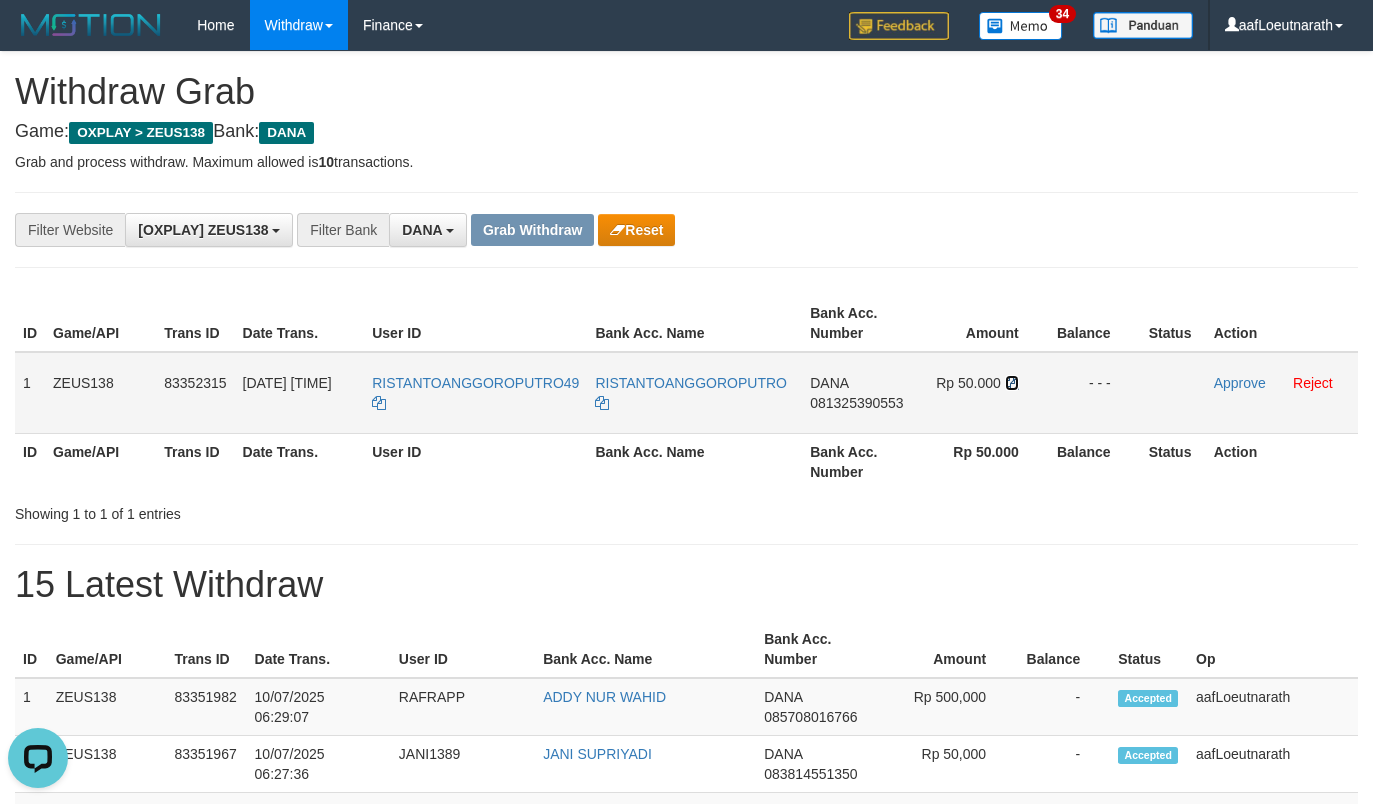 click at bounding box center (602, 403) 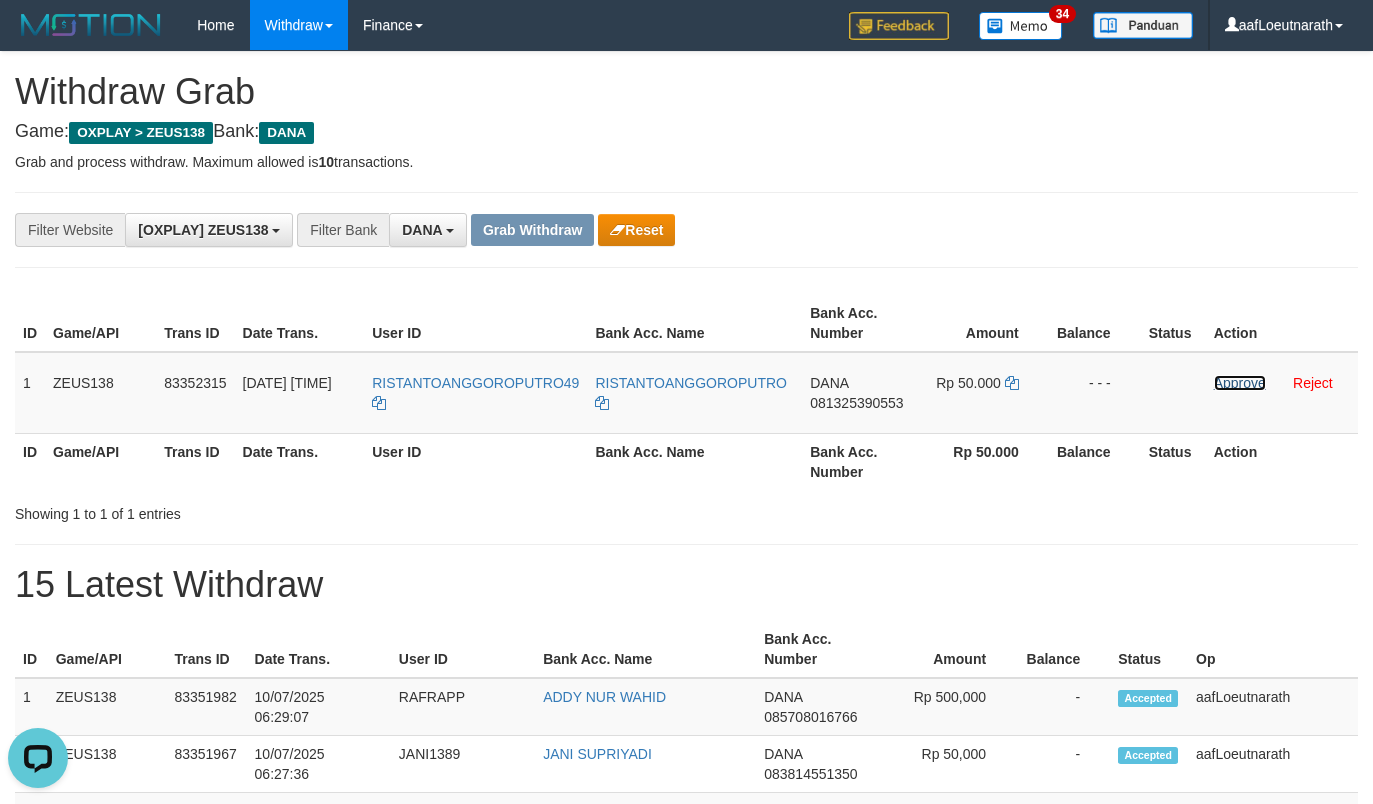 drag, startPoint x: 1242, startPoint y: 386, endPoint x: 785, endPoint y: 252, distance: 476.24048 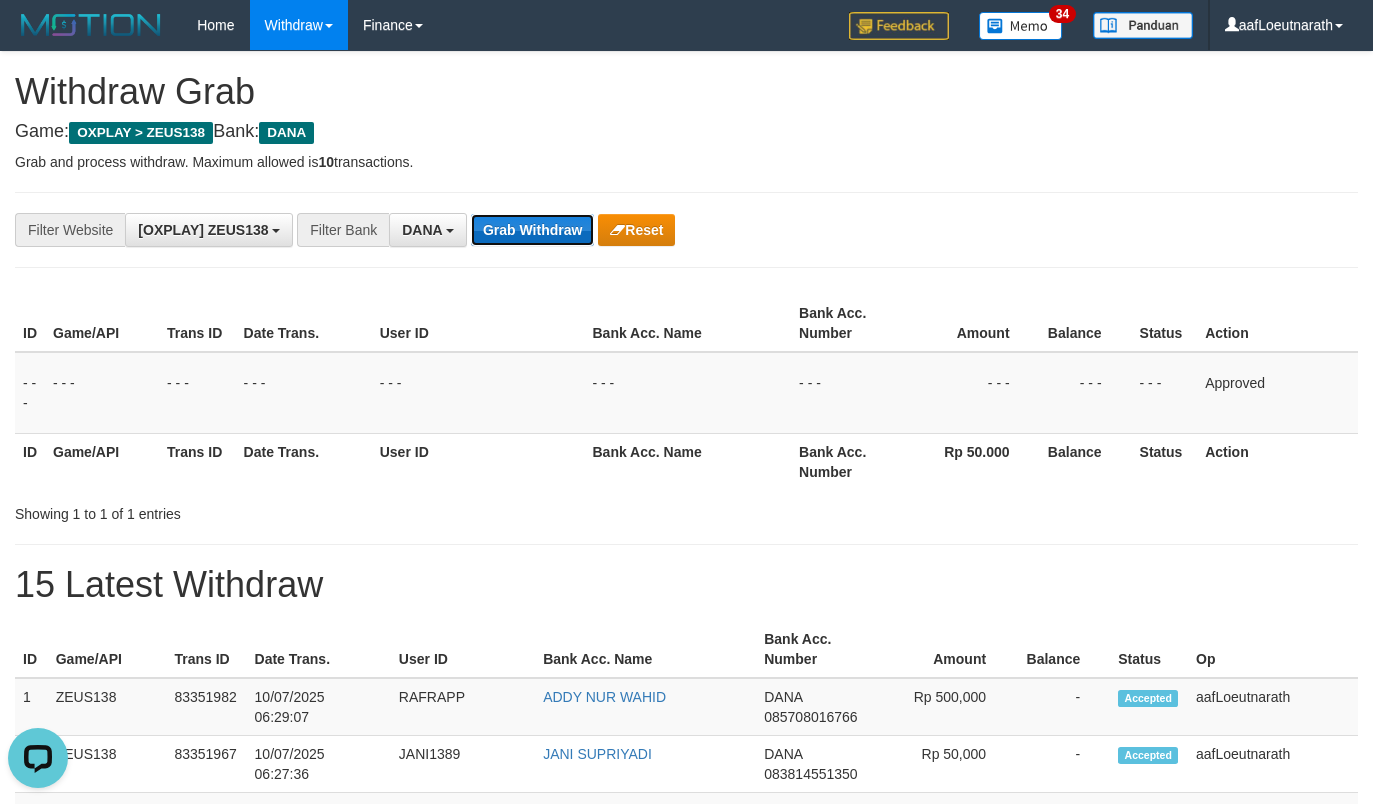 click on "Grab Withdraw" at bounding box center (532, 230) 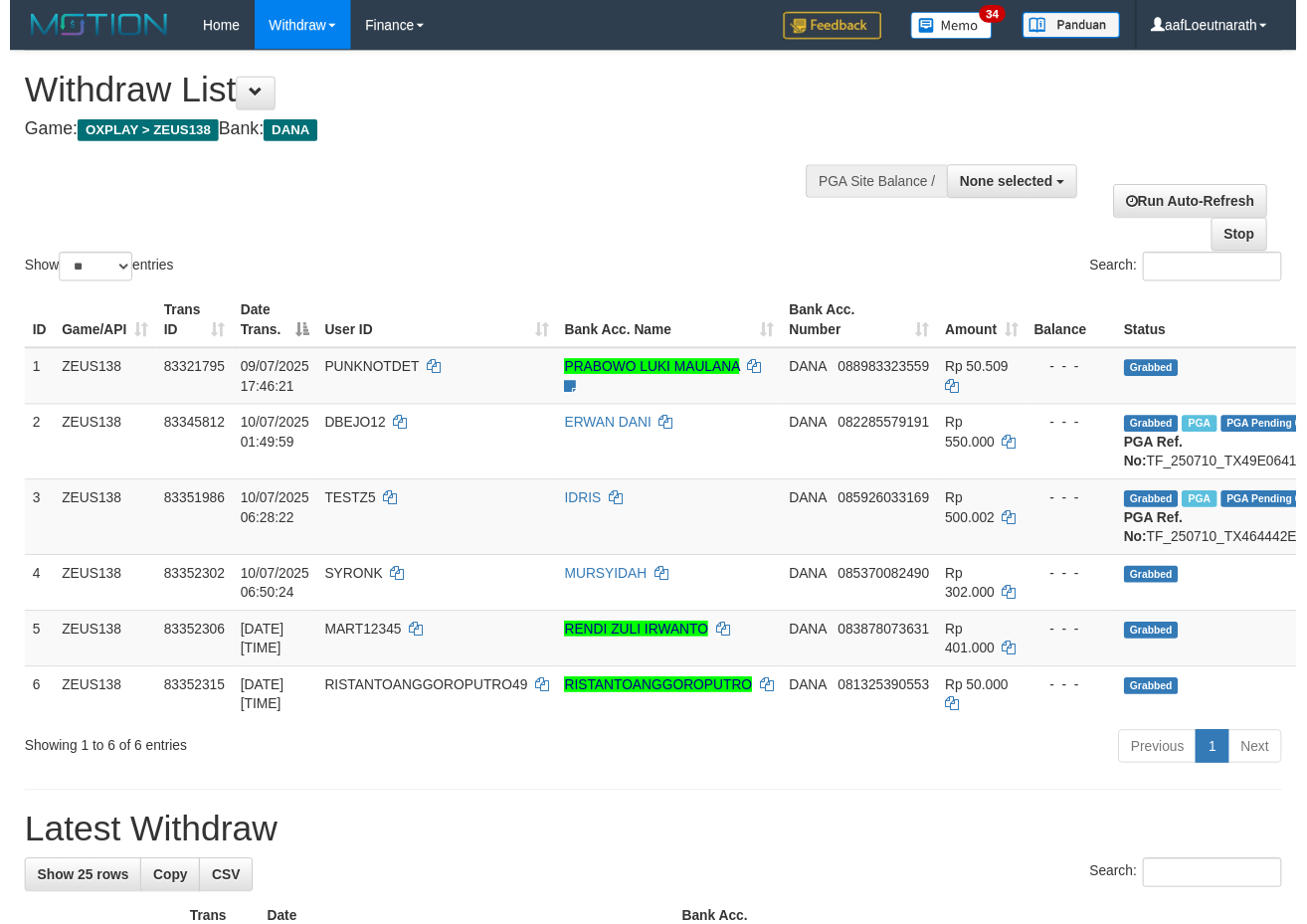 scroll, scrollTop: 0, scrollLeft: 0, axis: both 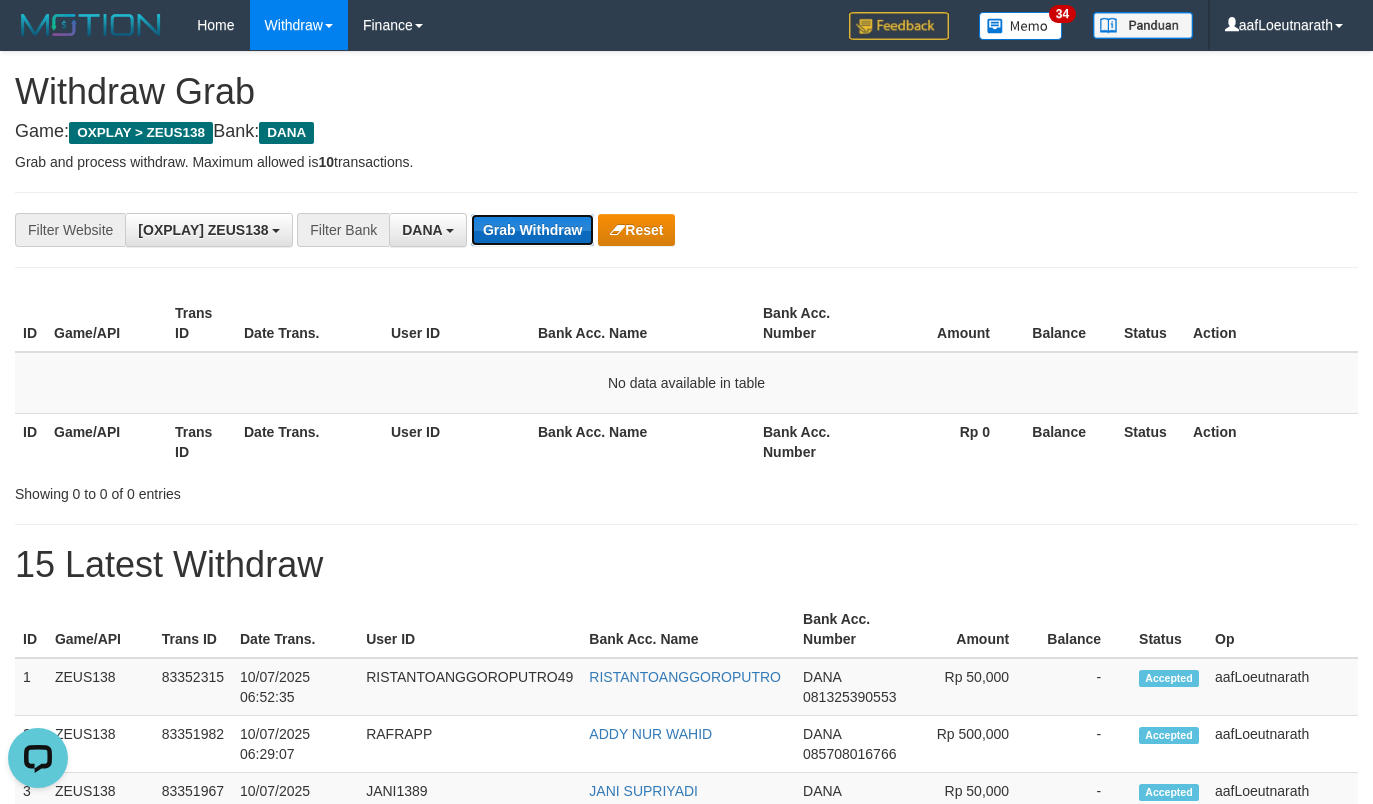 click on "Grab Withdraw" at bounding box center [532, 230] 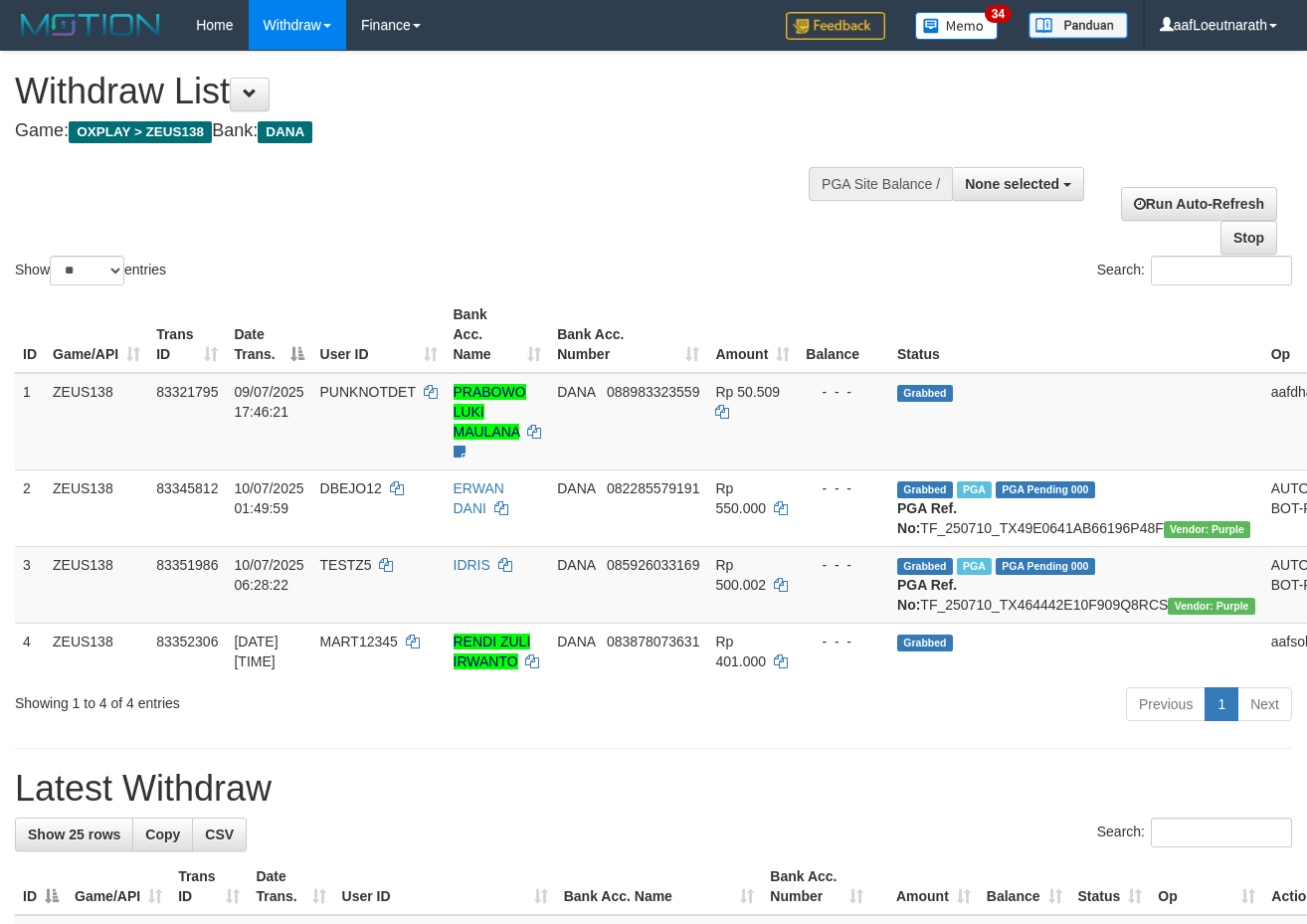 scroll, scrollTop: 0, scrollLeft: 0, axis: both 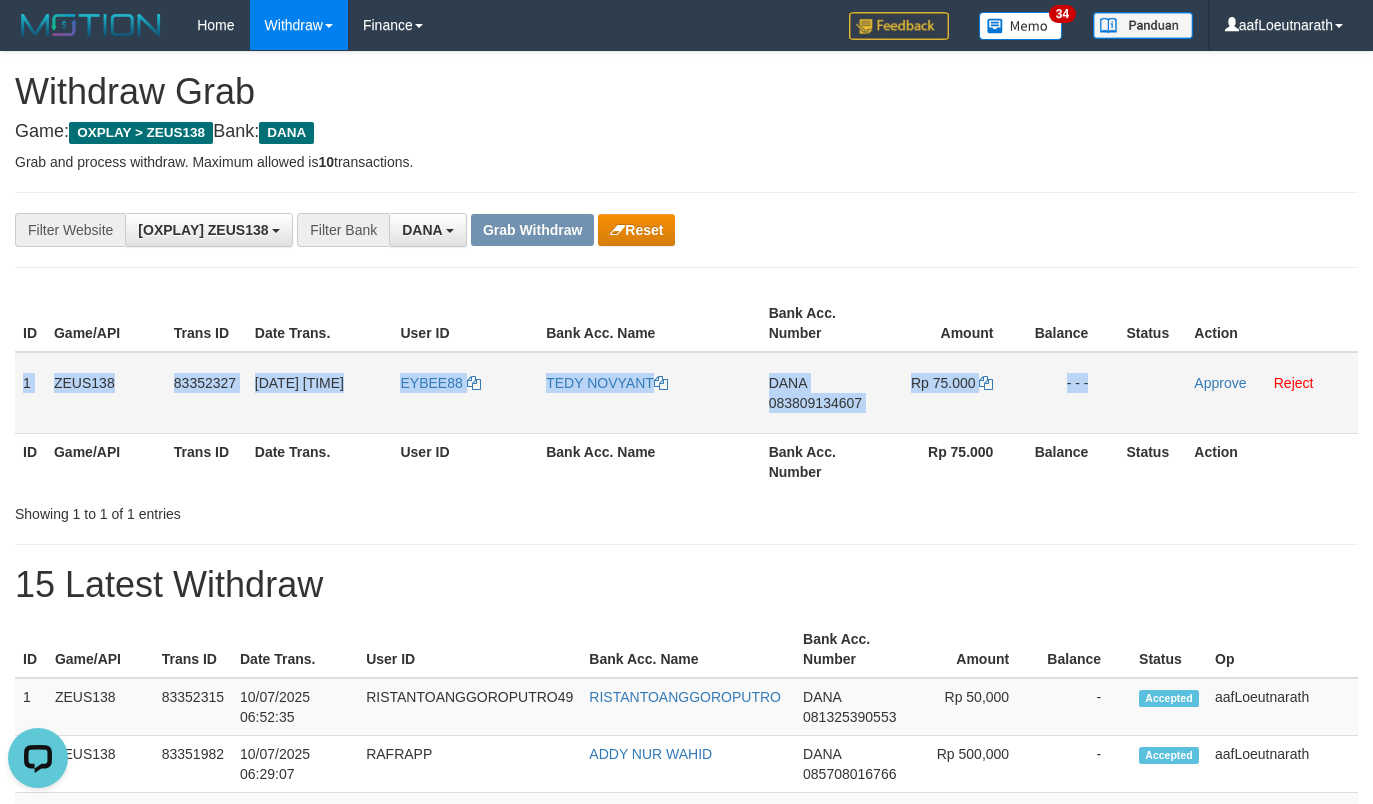 drag, startPoint x: 20, startPoint y: 384, endPoint x: 1138, endPoint y: 403, distance: 1118.1614 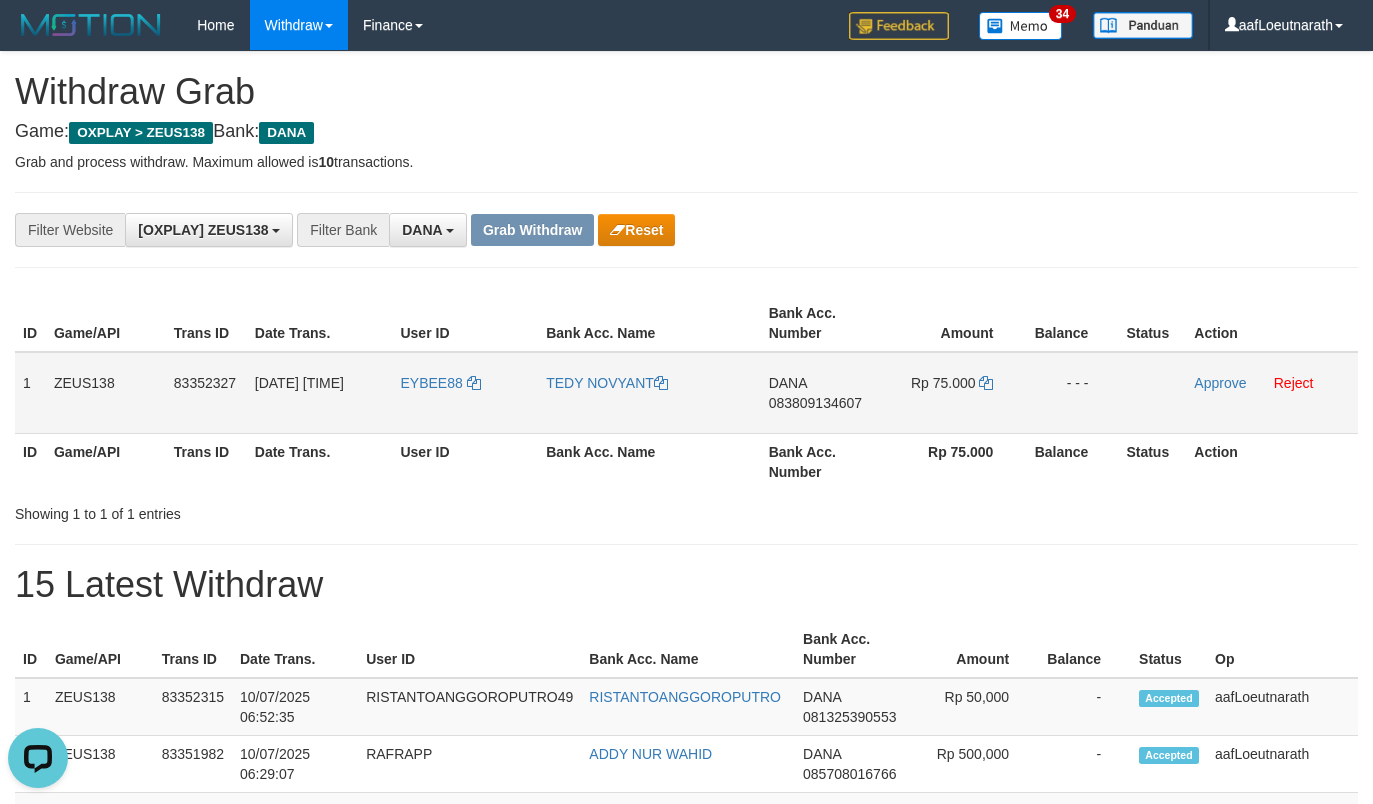 click on "083809134607" at bounding box center (815, 403) 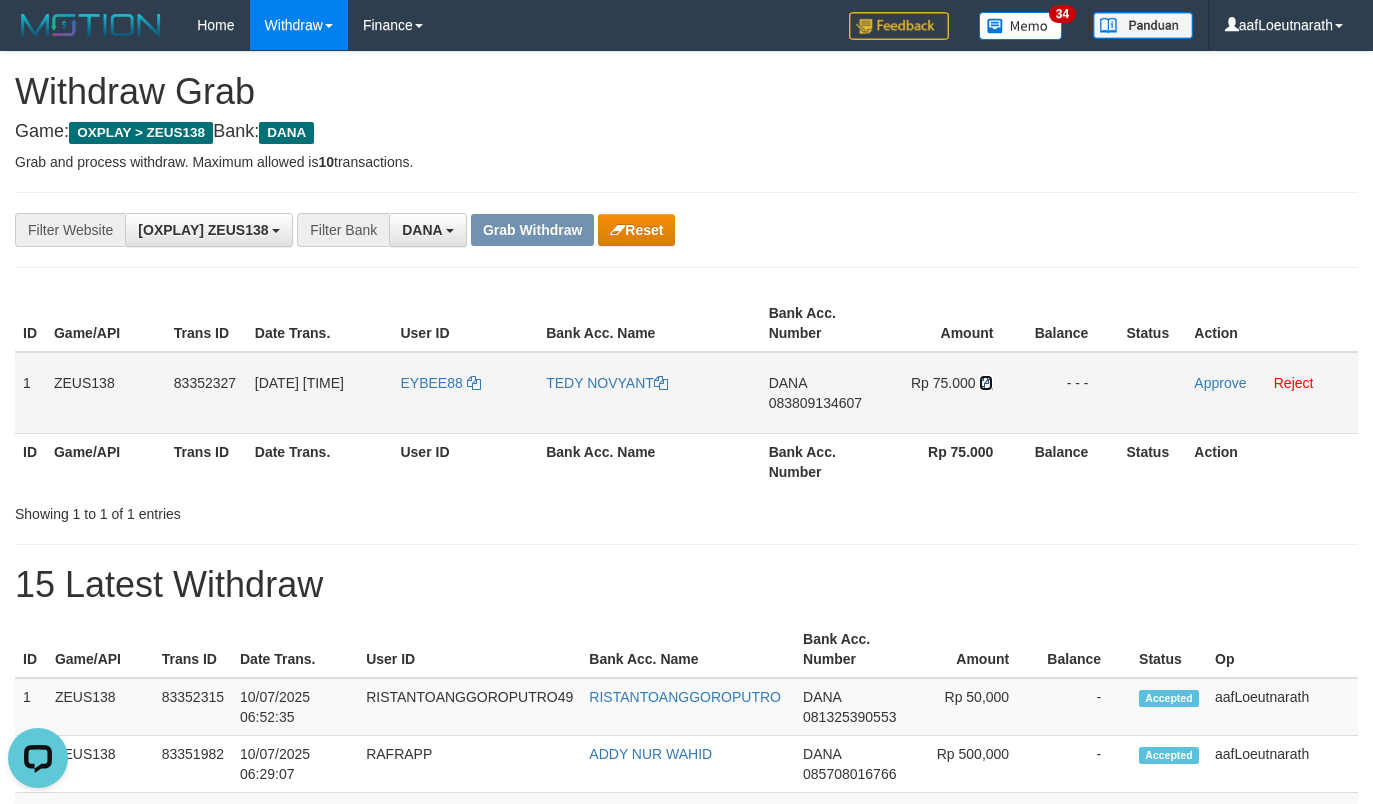 click at bounding box center (661, 383) 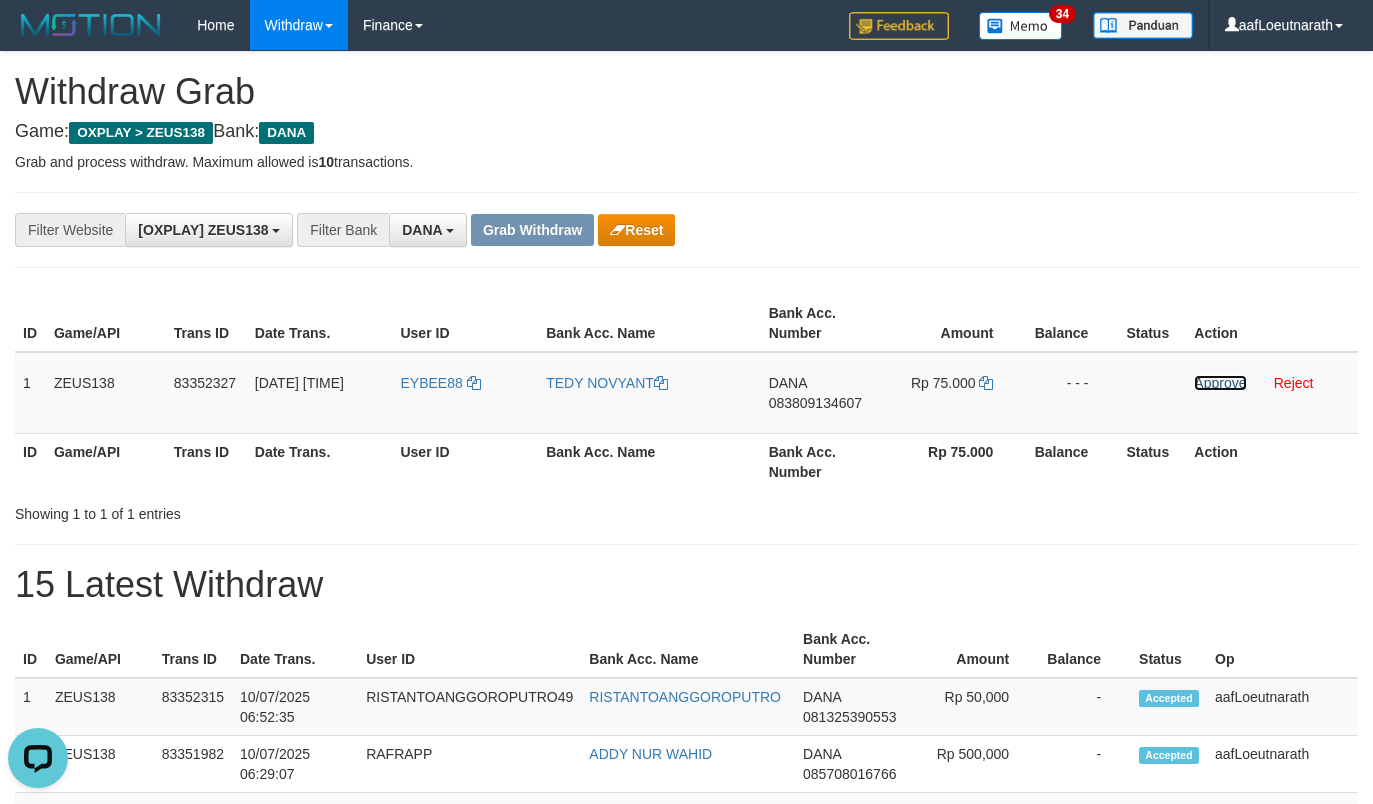 drag, startPoint x: 1222, startPoint y: 380, endPoint x: 803, endPoint y: 248, distance: 439.30057 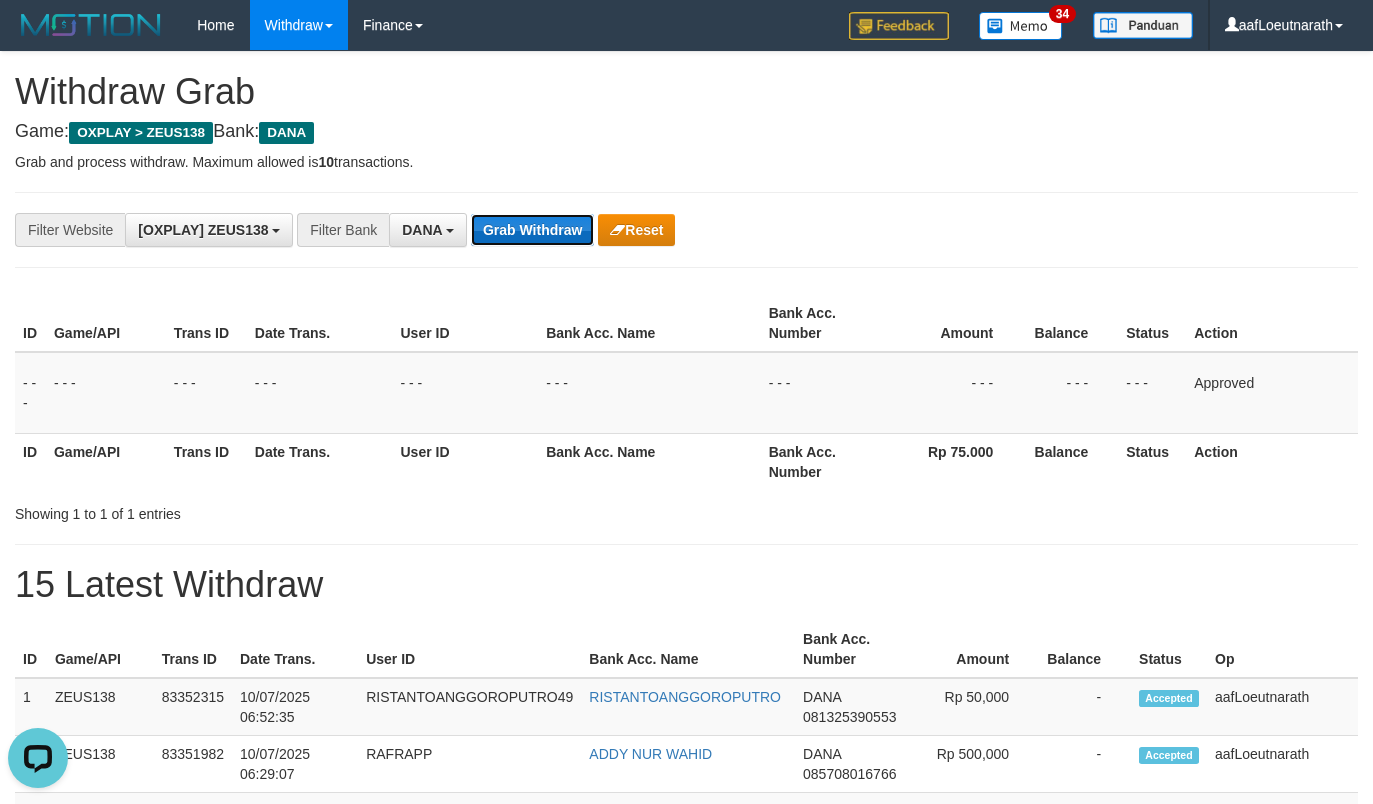 click on "Grab Withdraw" at bounding box center (532, 230) 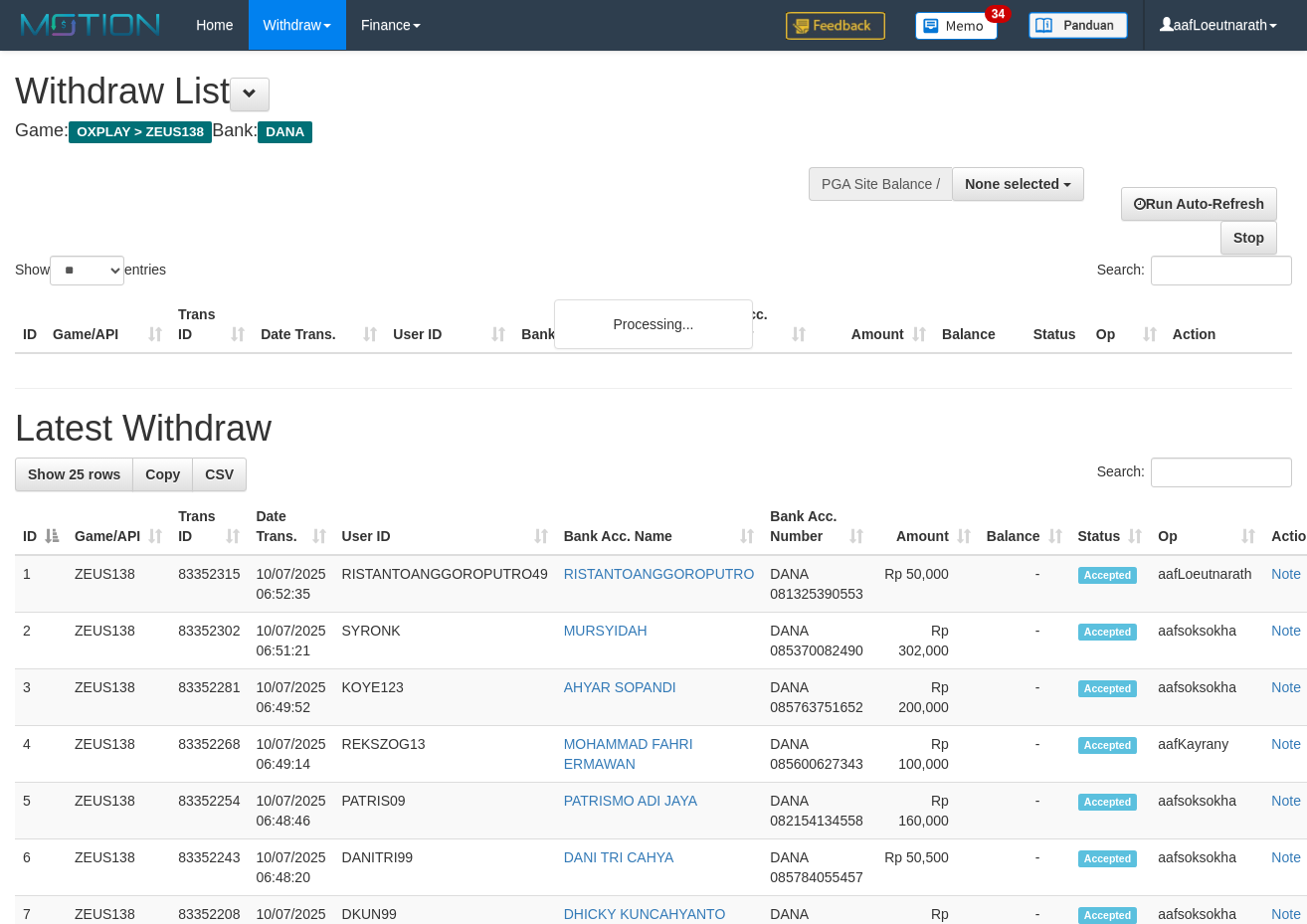 scroll, scrollTop: 0, scrollLeft: 0, axis: both 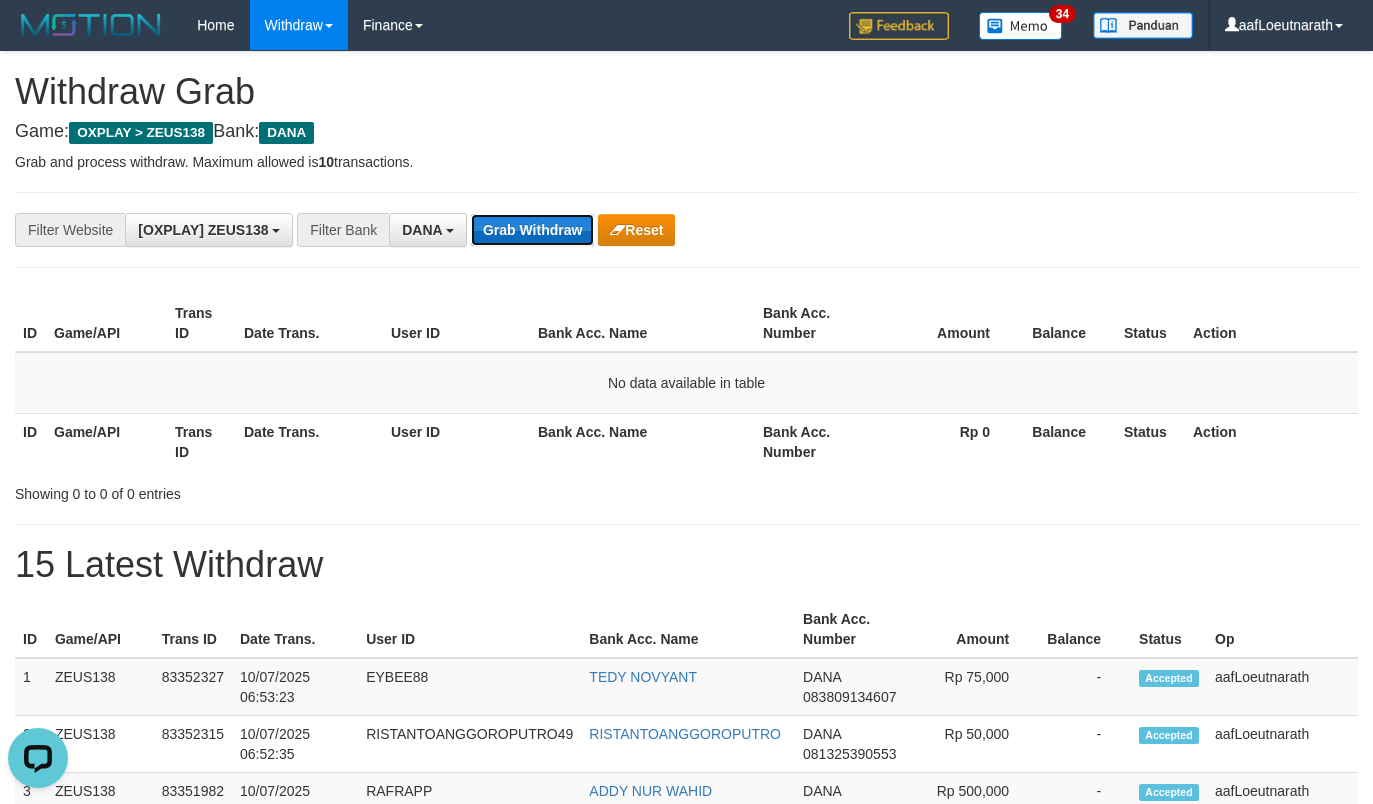 click on "Grab Withdraw" at bounding box center (532, 230) 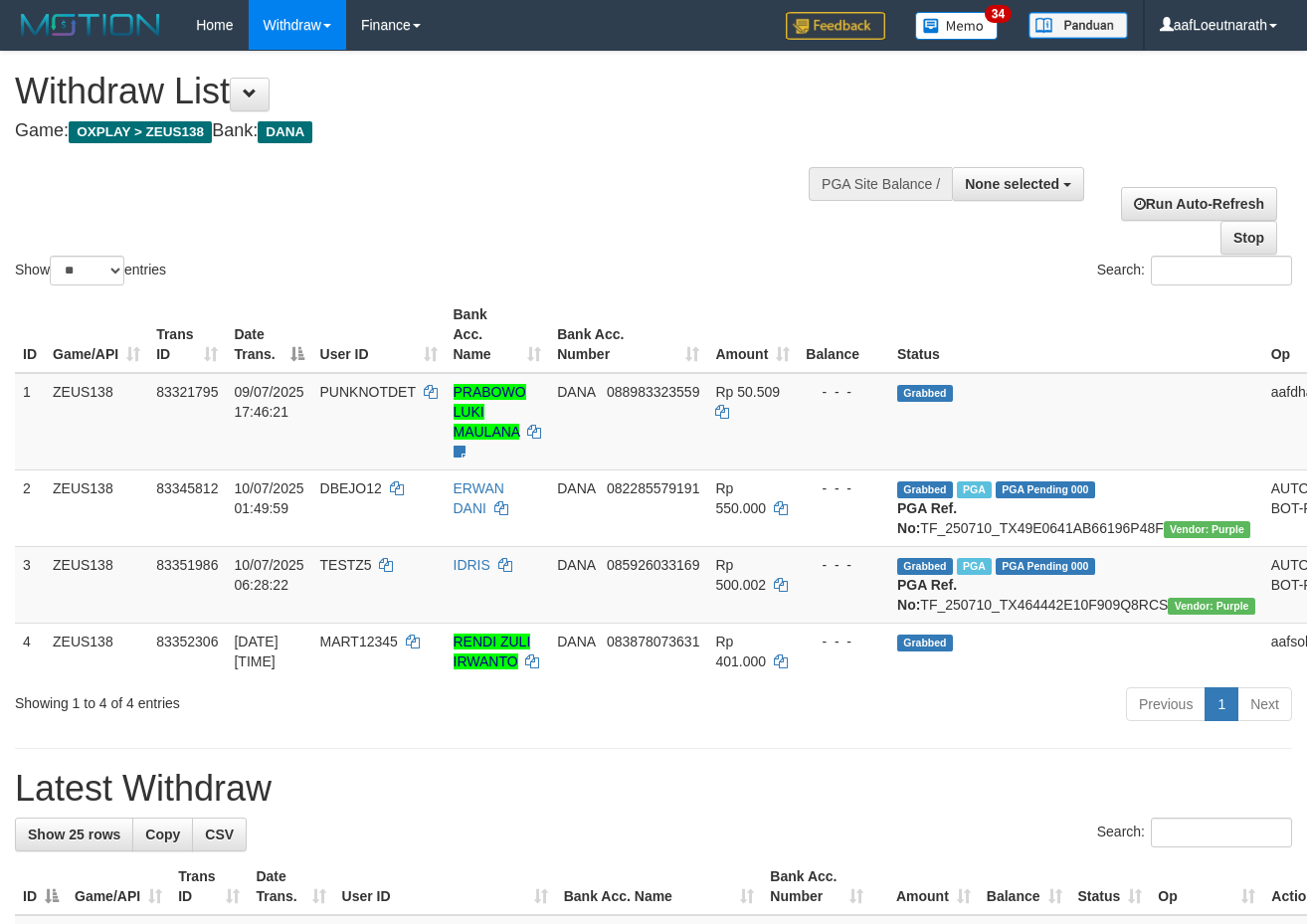 scroll, scrollTop: 0, scrollLeft: 0, axis: both 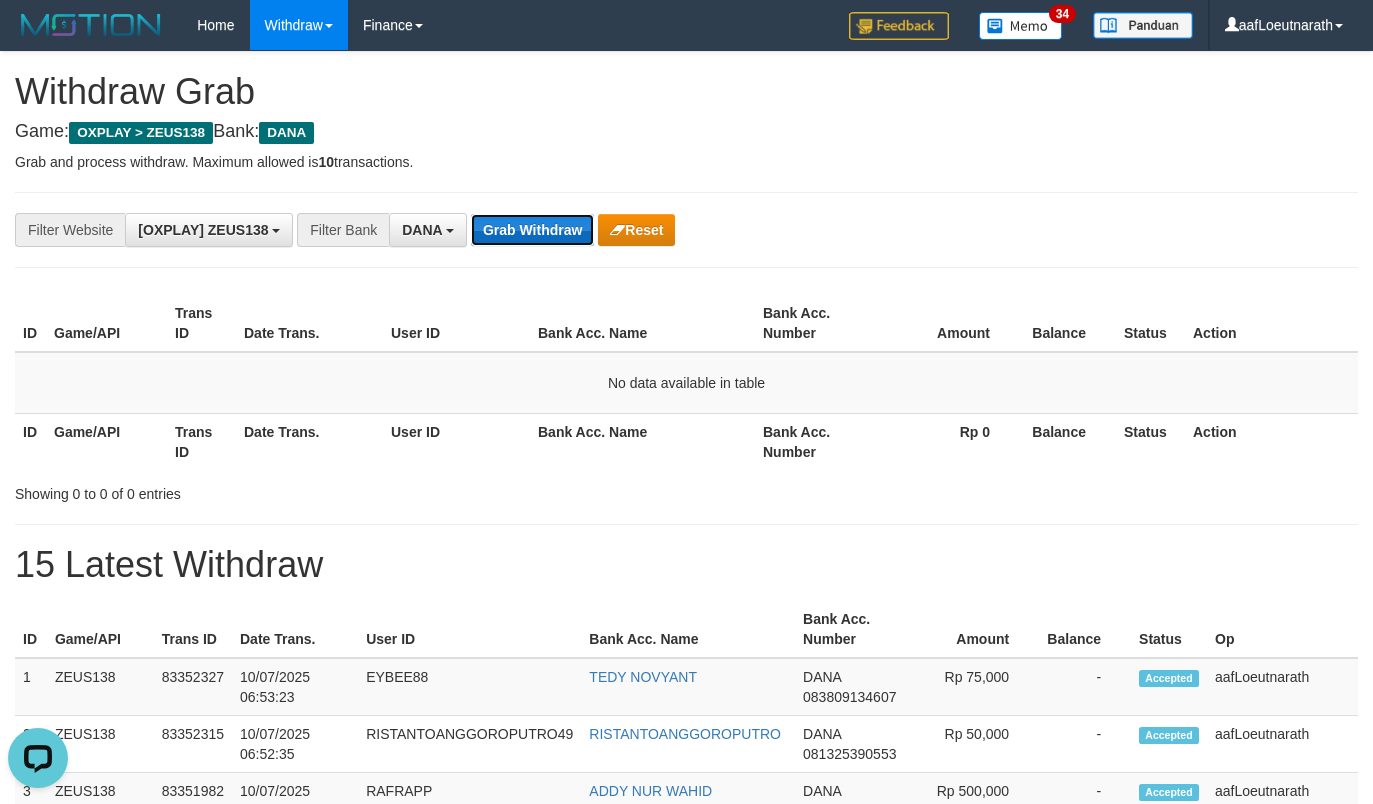 click on "Grab Withdraw" at bounding box center [532, 230] 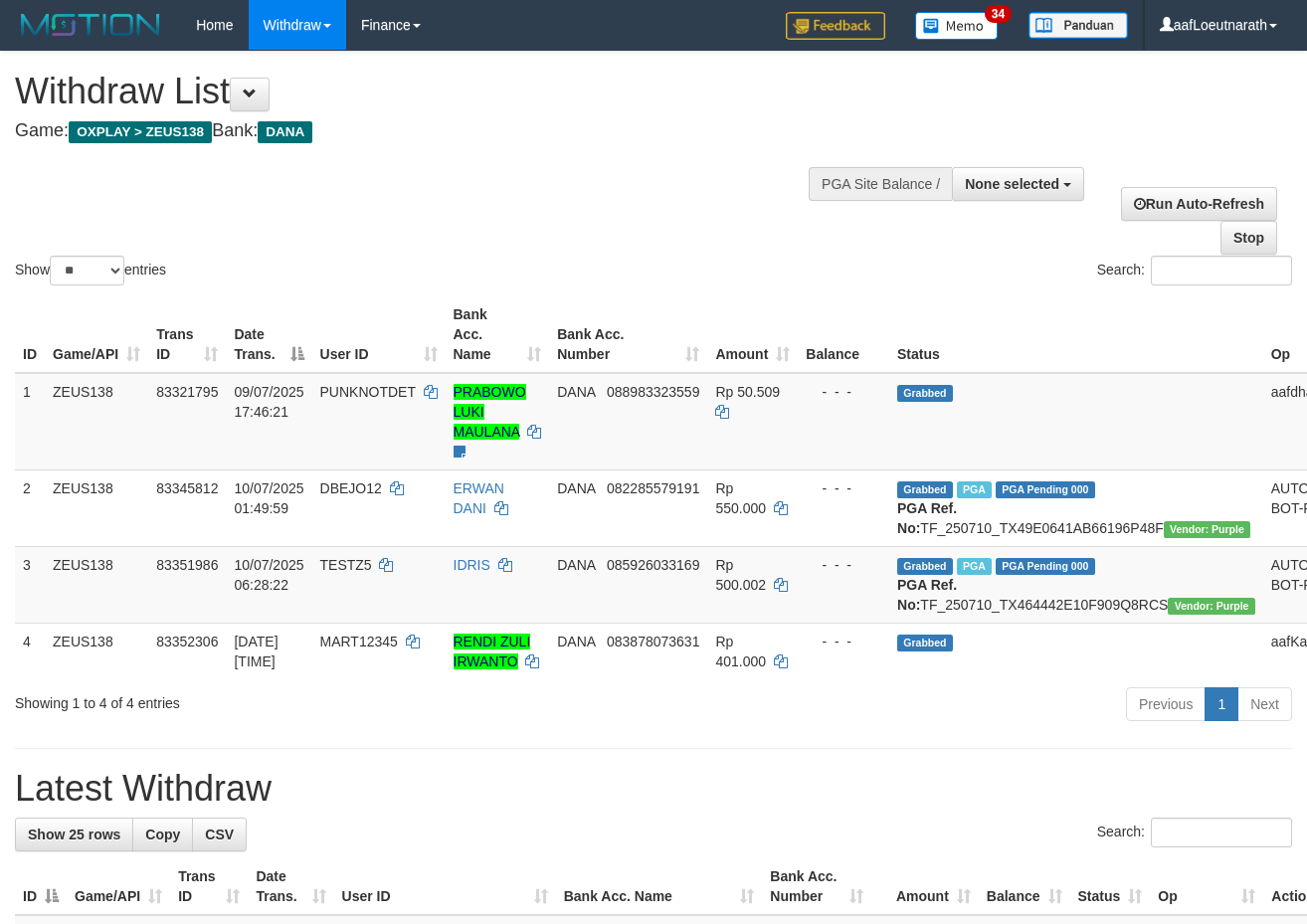 scroll, scrollTop: 0, scrollLeft: 0, axis: both 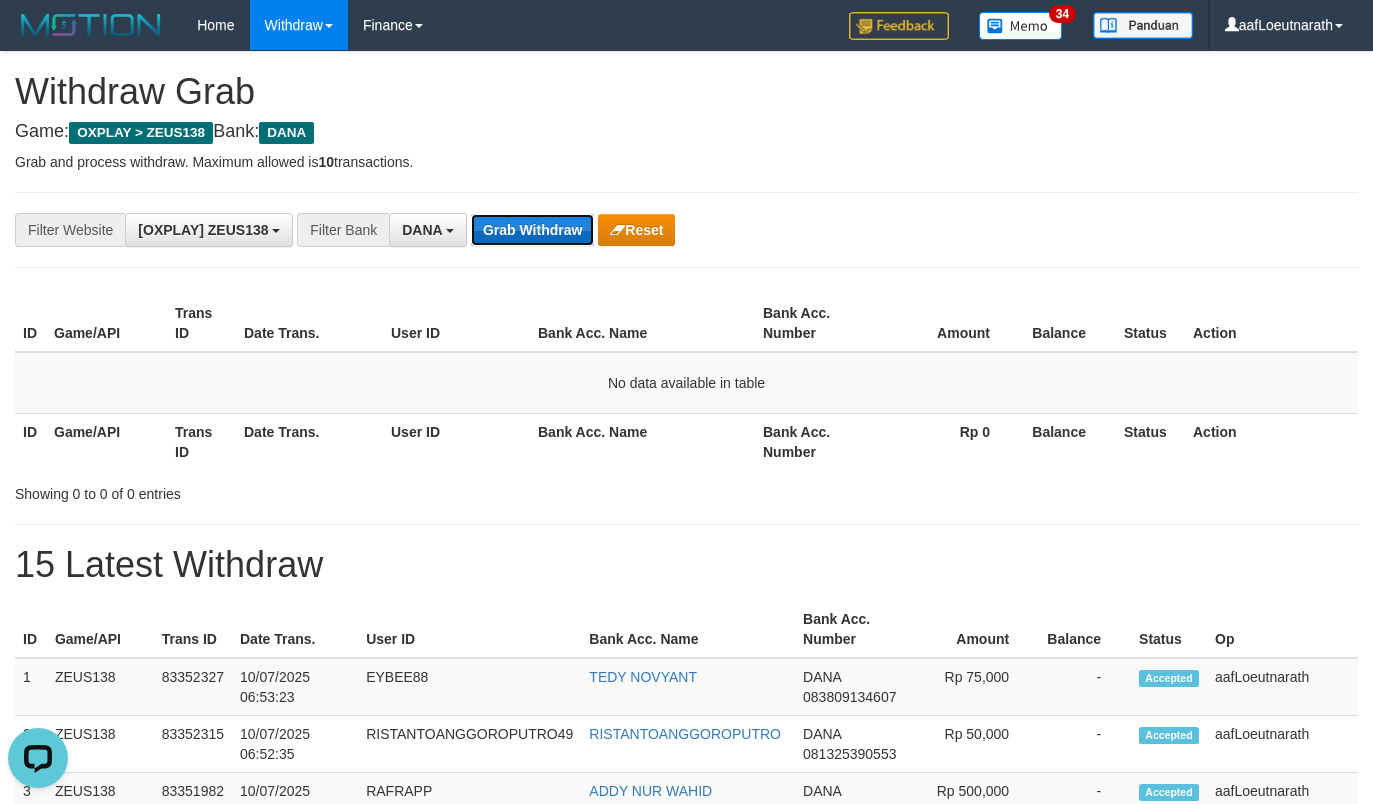 click on "Grab Withdraw" at bounding box center (532, 230) 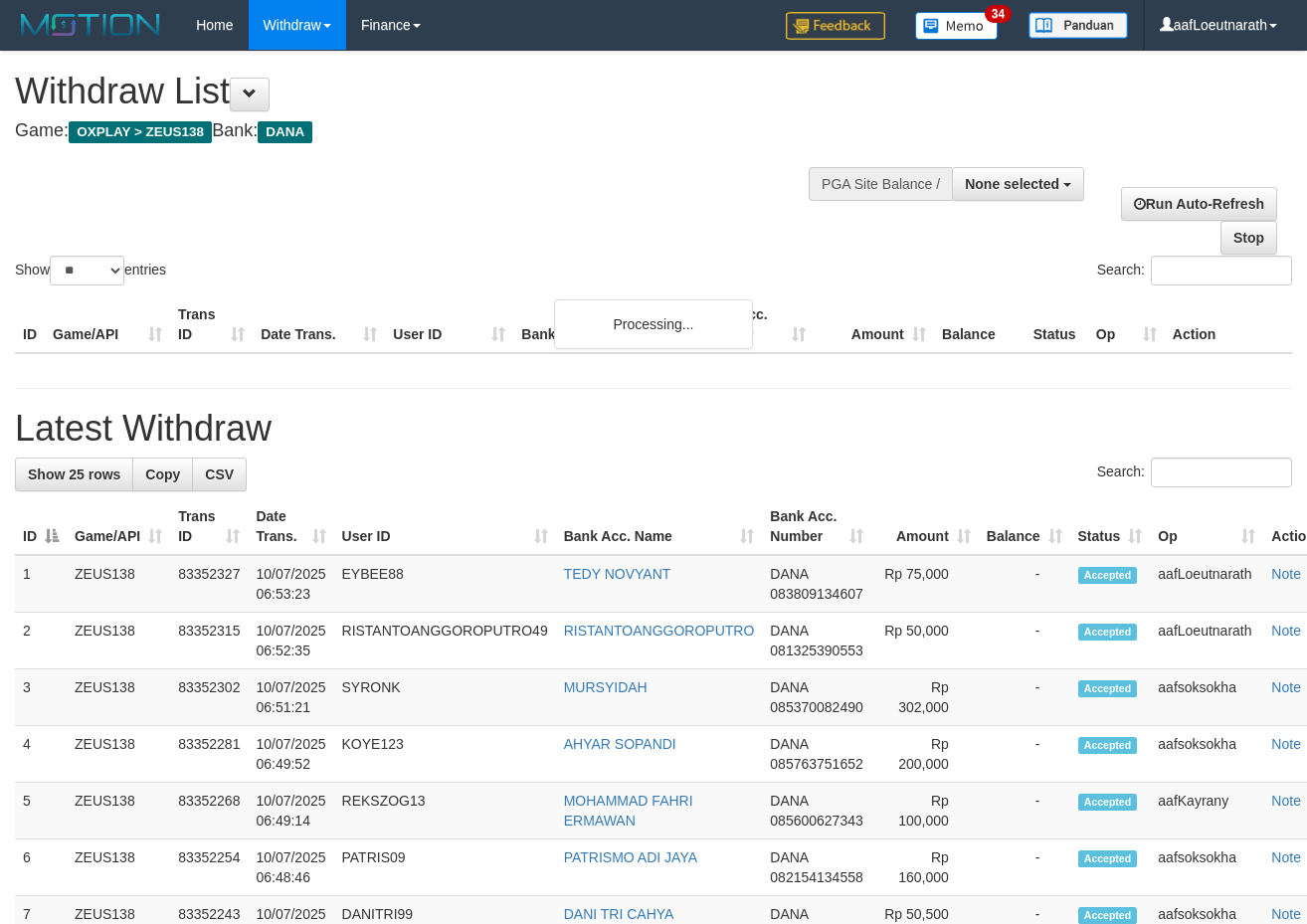 scroll, scrollTop: 0, scrollLeft: 0, axis: both 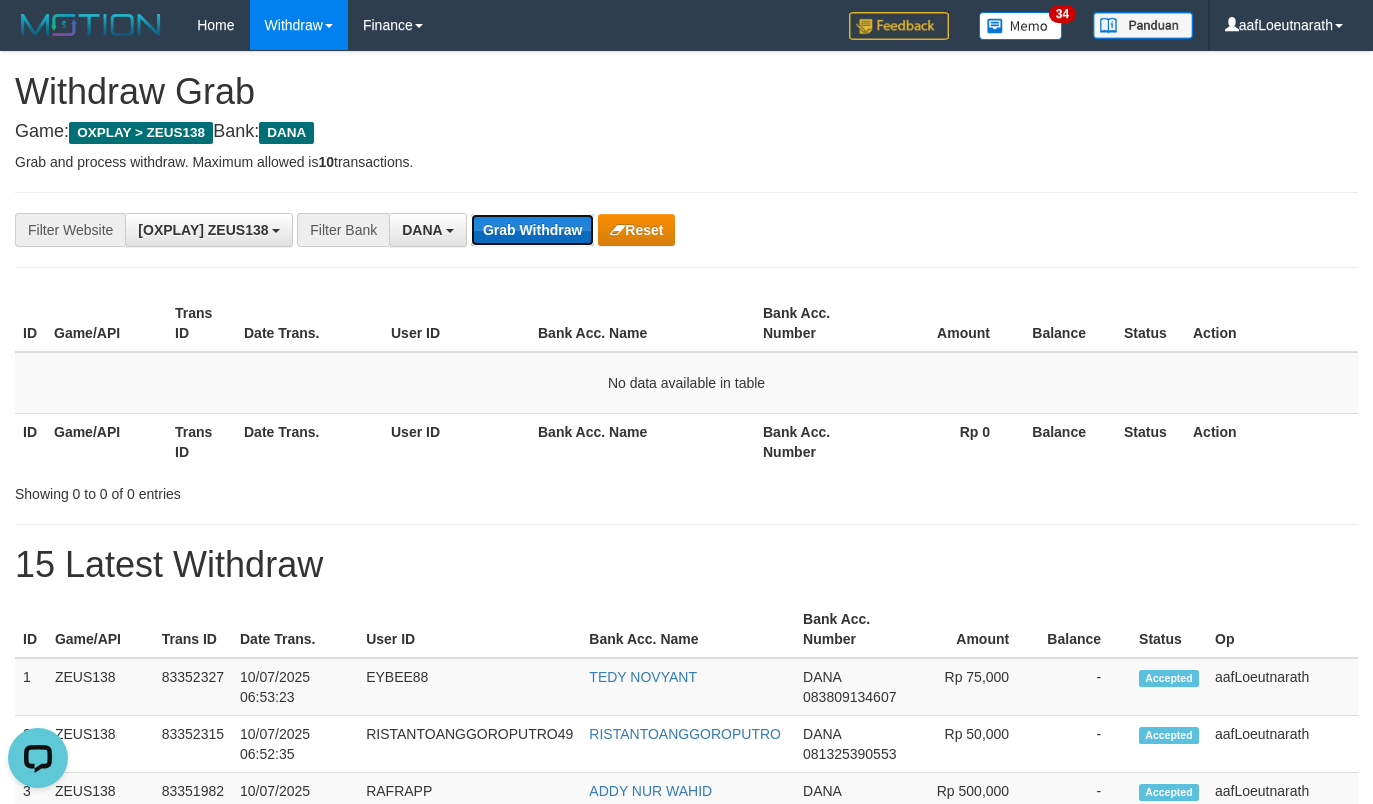 click on "Grab Withdraw" at bounding box center [532, 230] 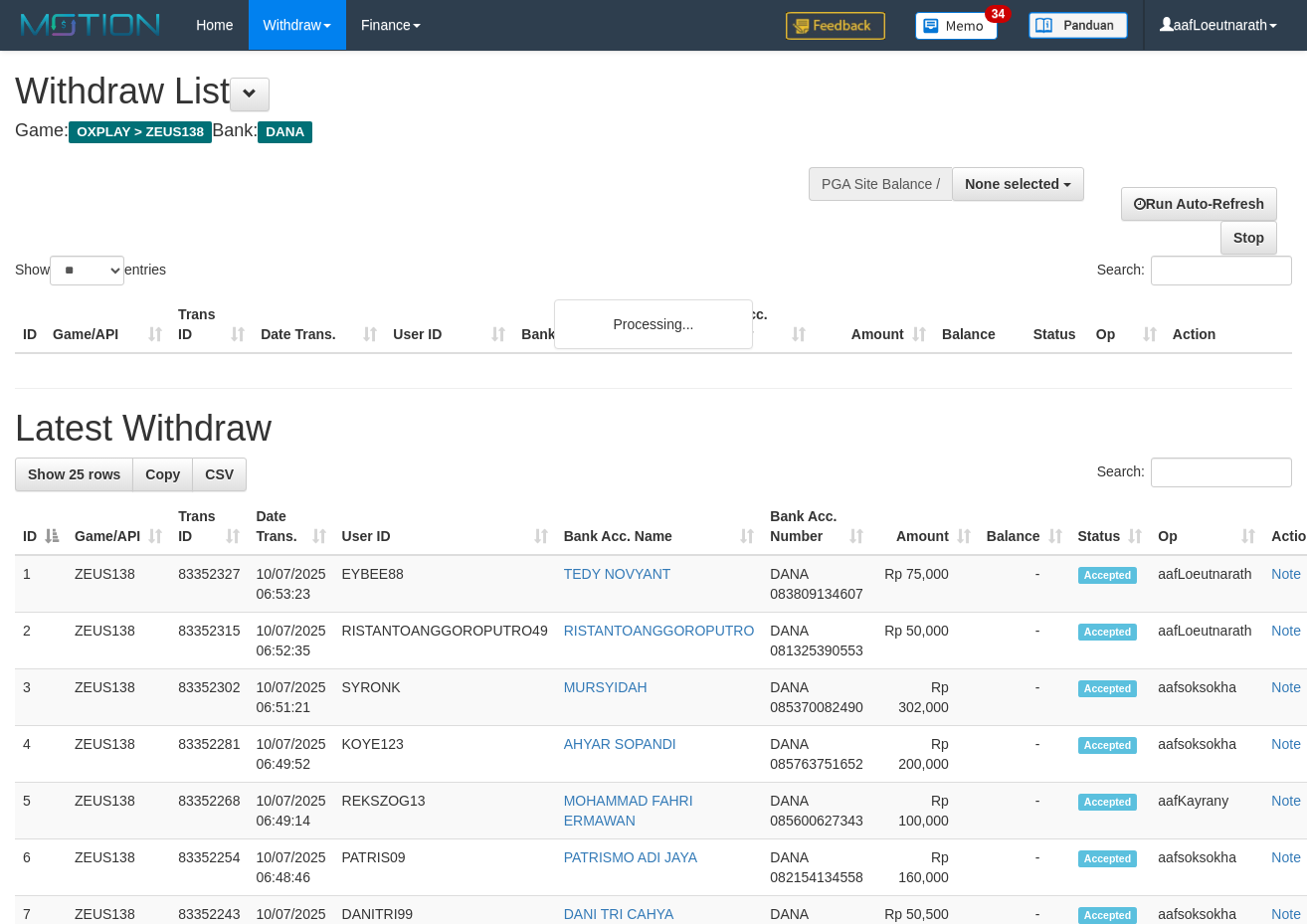 scroll, scrollTop: 0, scrollLeft: 0, axis: both 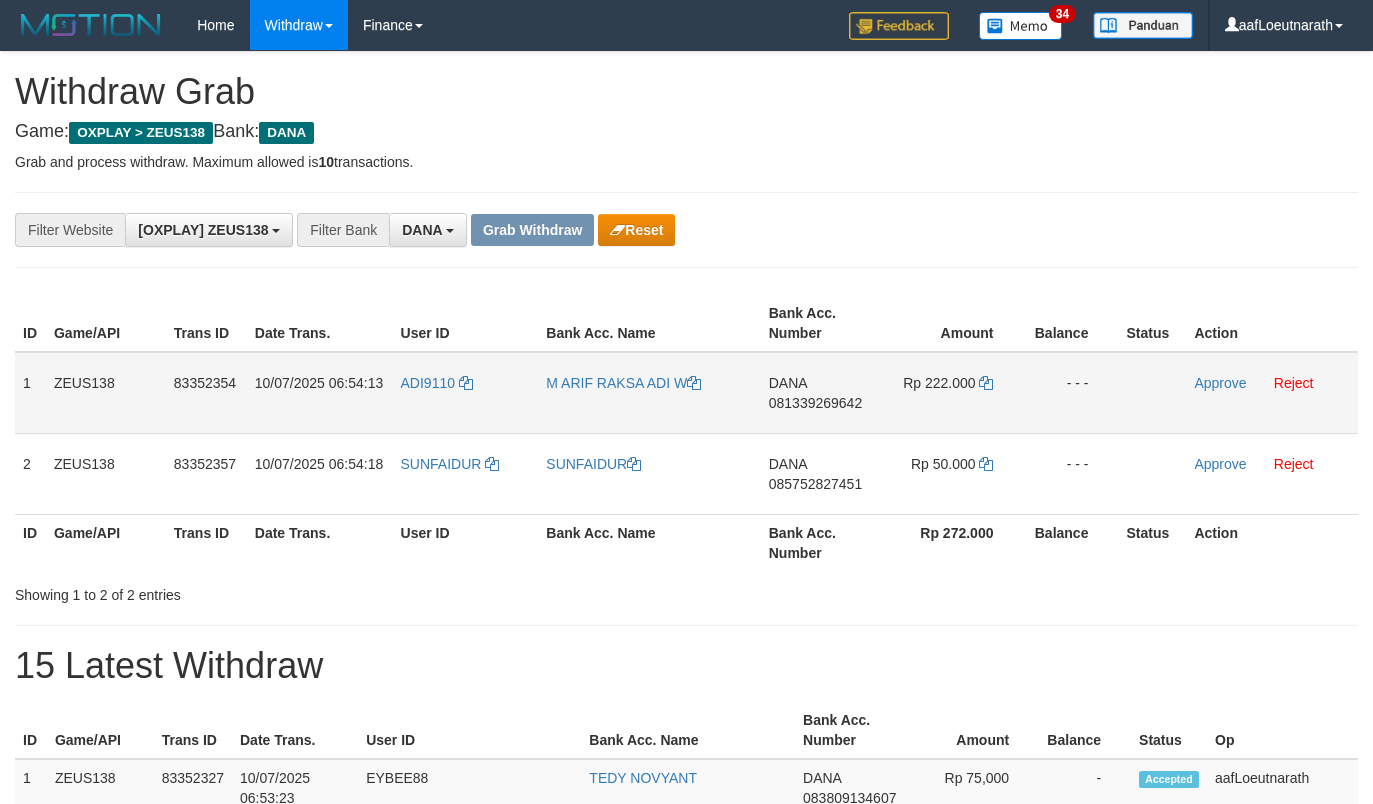 click on "ADI9110" at bounding box center (466, 393) 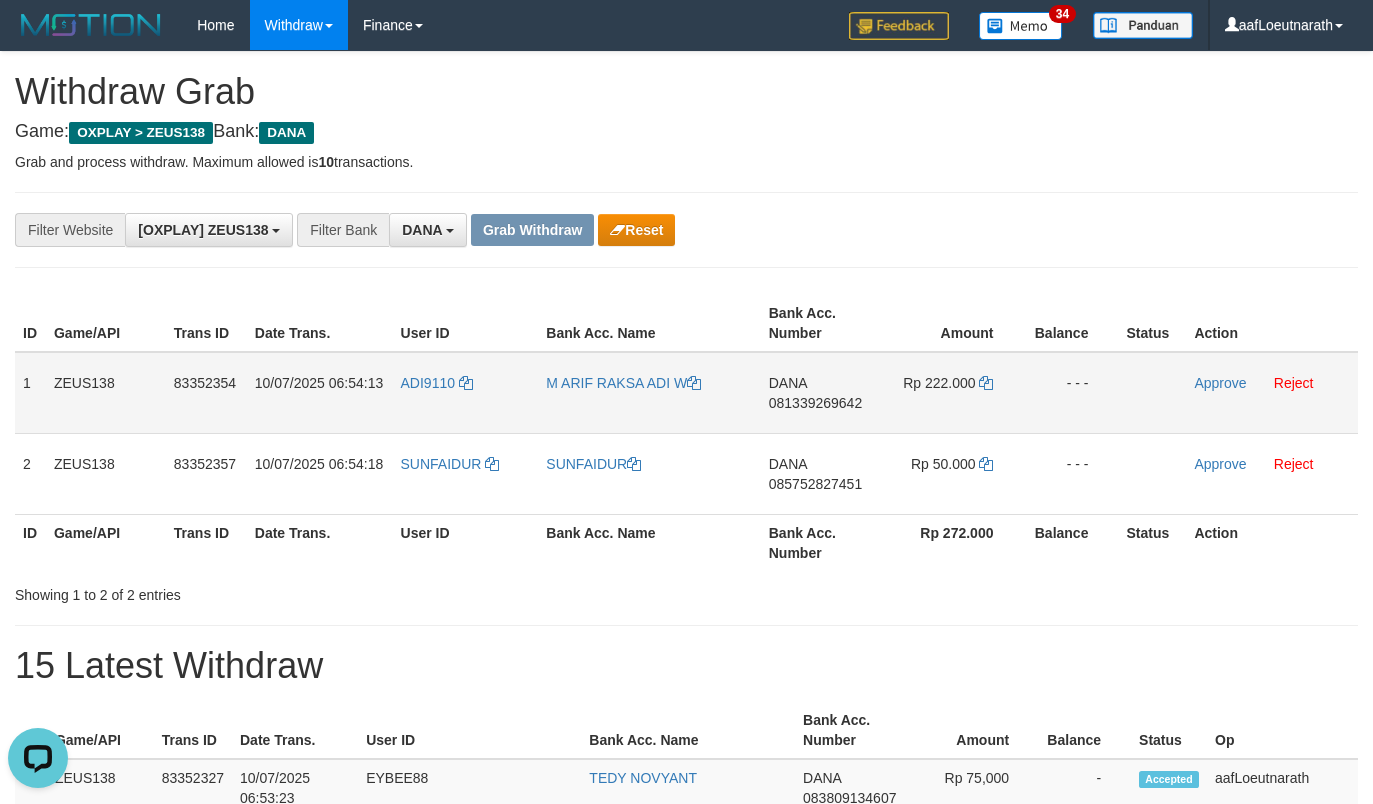 scroll, scrollTop: 0, scrollLeft: 0, axis: both 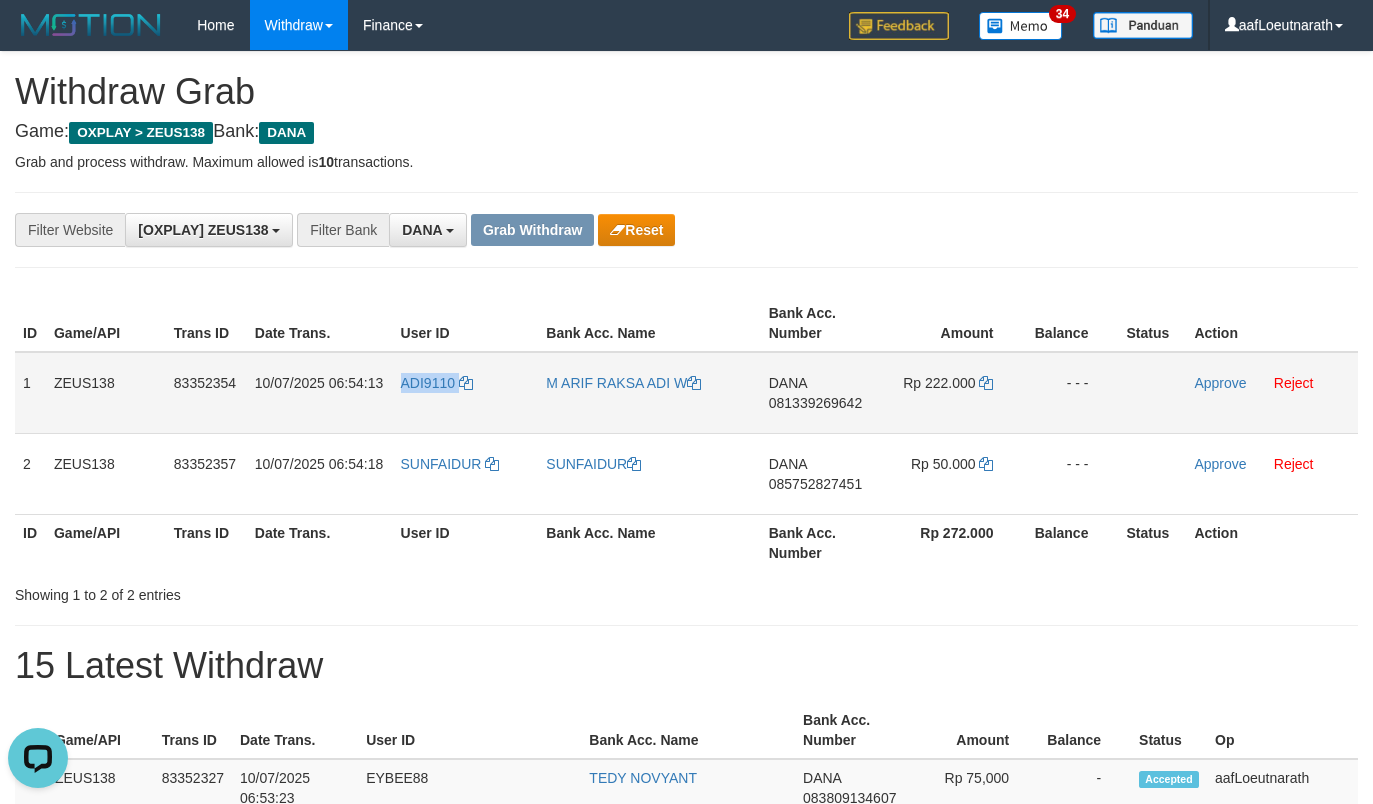 click on "ADI9110" at bounding box center (466, 393) 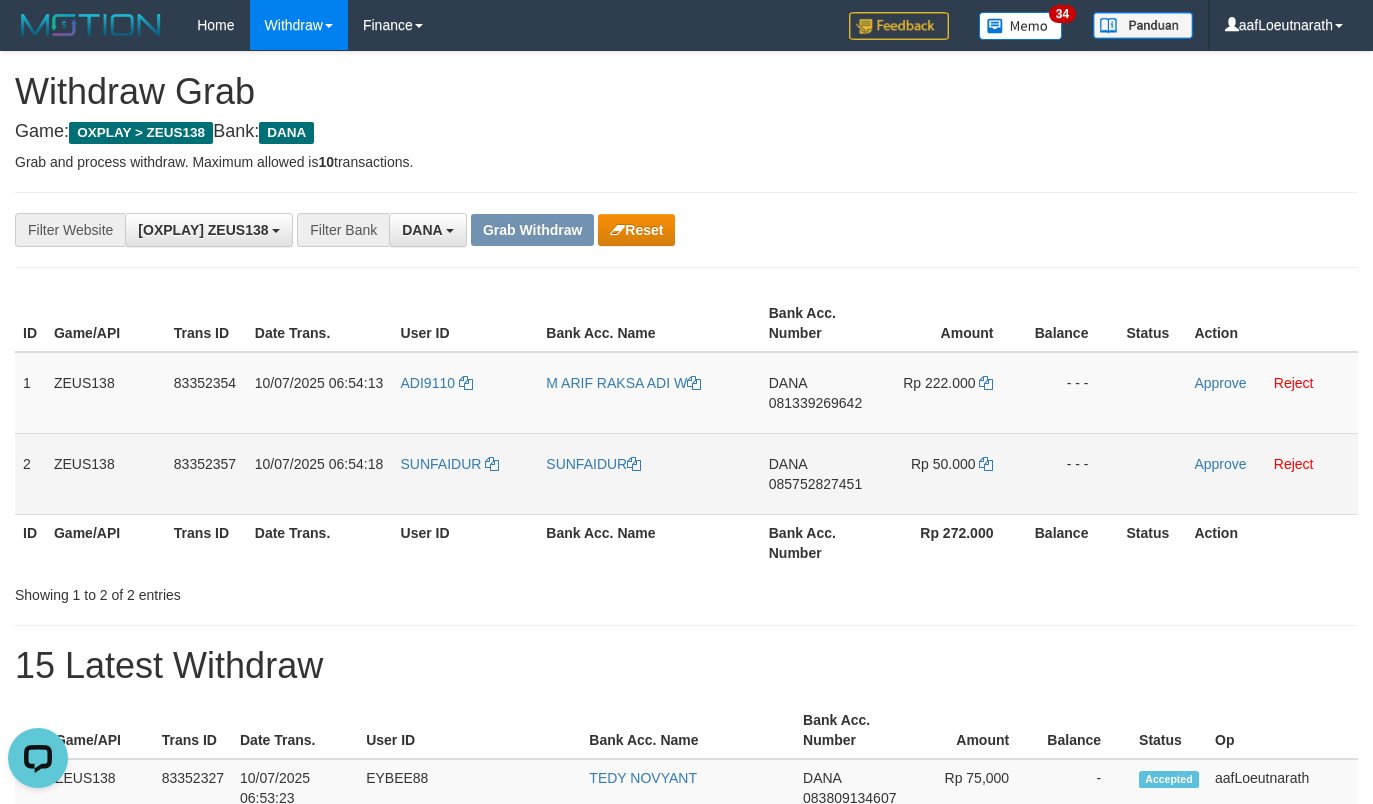 click on "SUNFAIDUR" at bounding box center (466, 473) 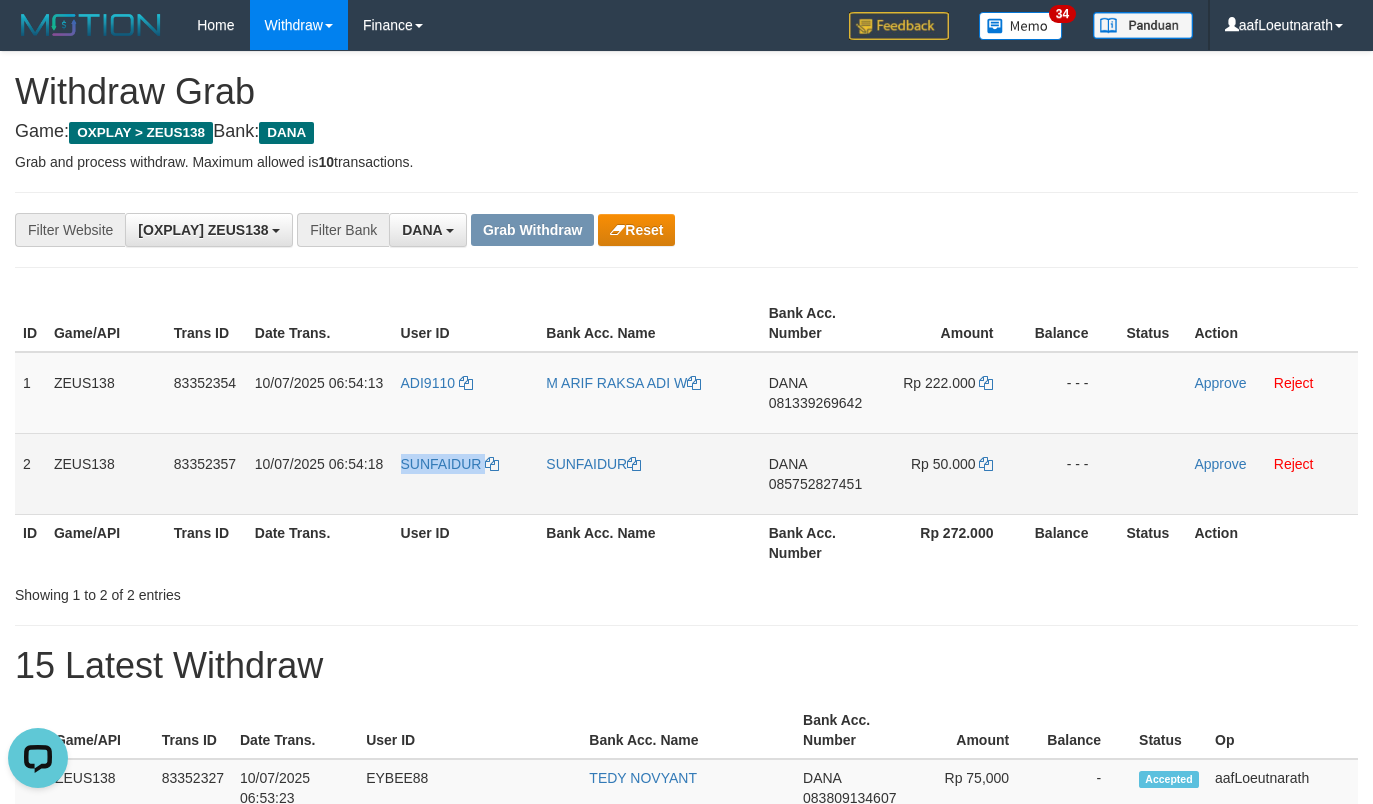 click on "SUNFAIDUR" at bounding box center (466, 473) 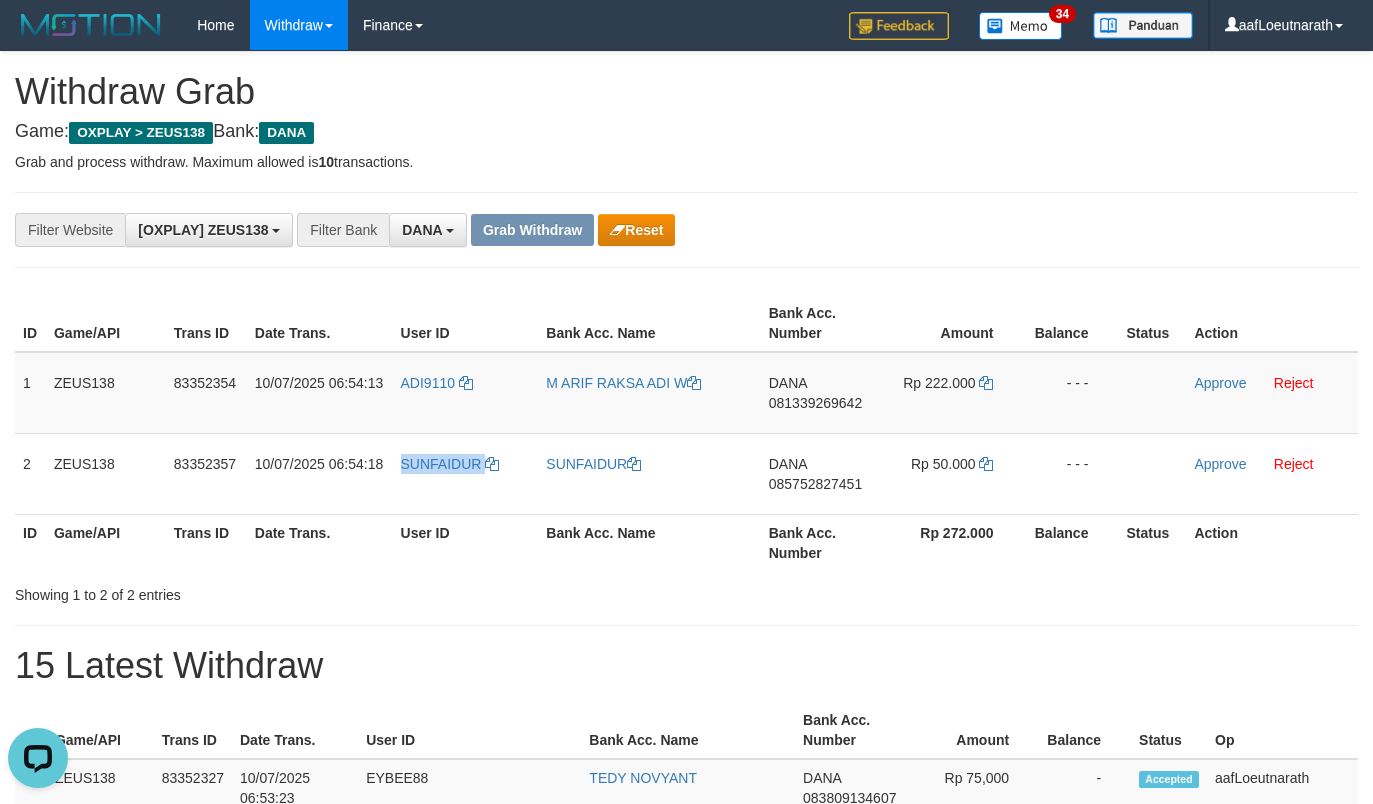 copy on "SUNFAIDUR" 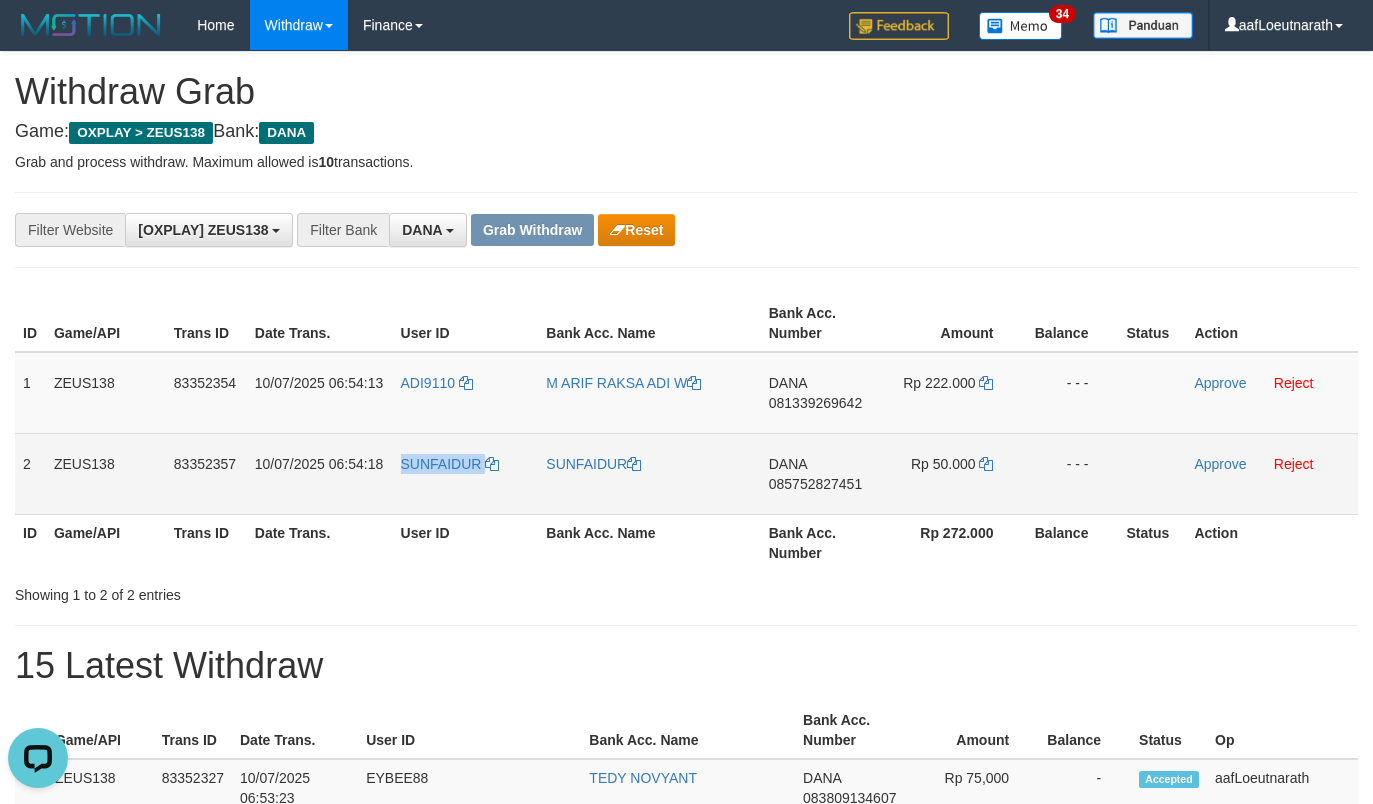 drag, startPoint x: 35, startPoint y: 391, endPoint x: 848, endPoint y: 491, distance: 819.12695 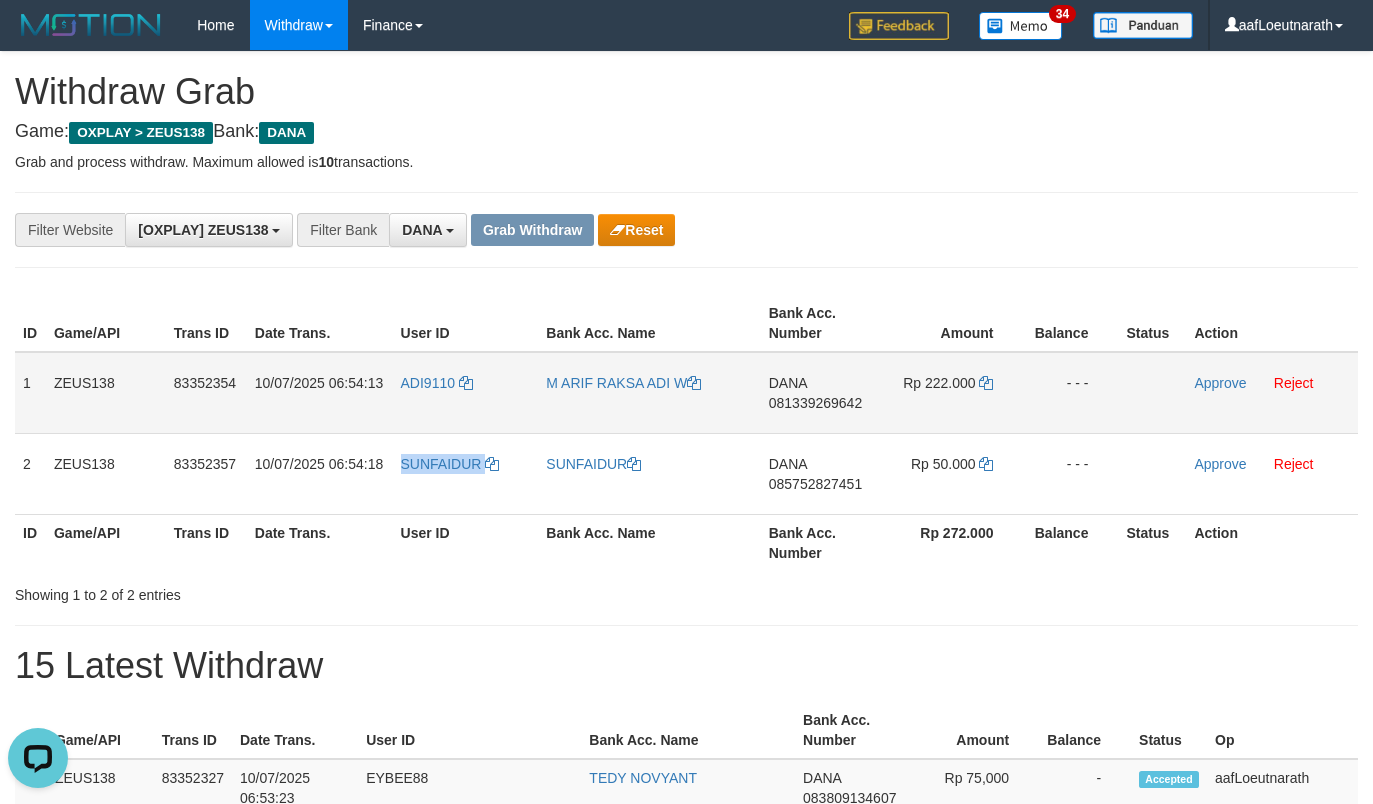 click on "081339269642" at bounding box center (815, 403) 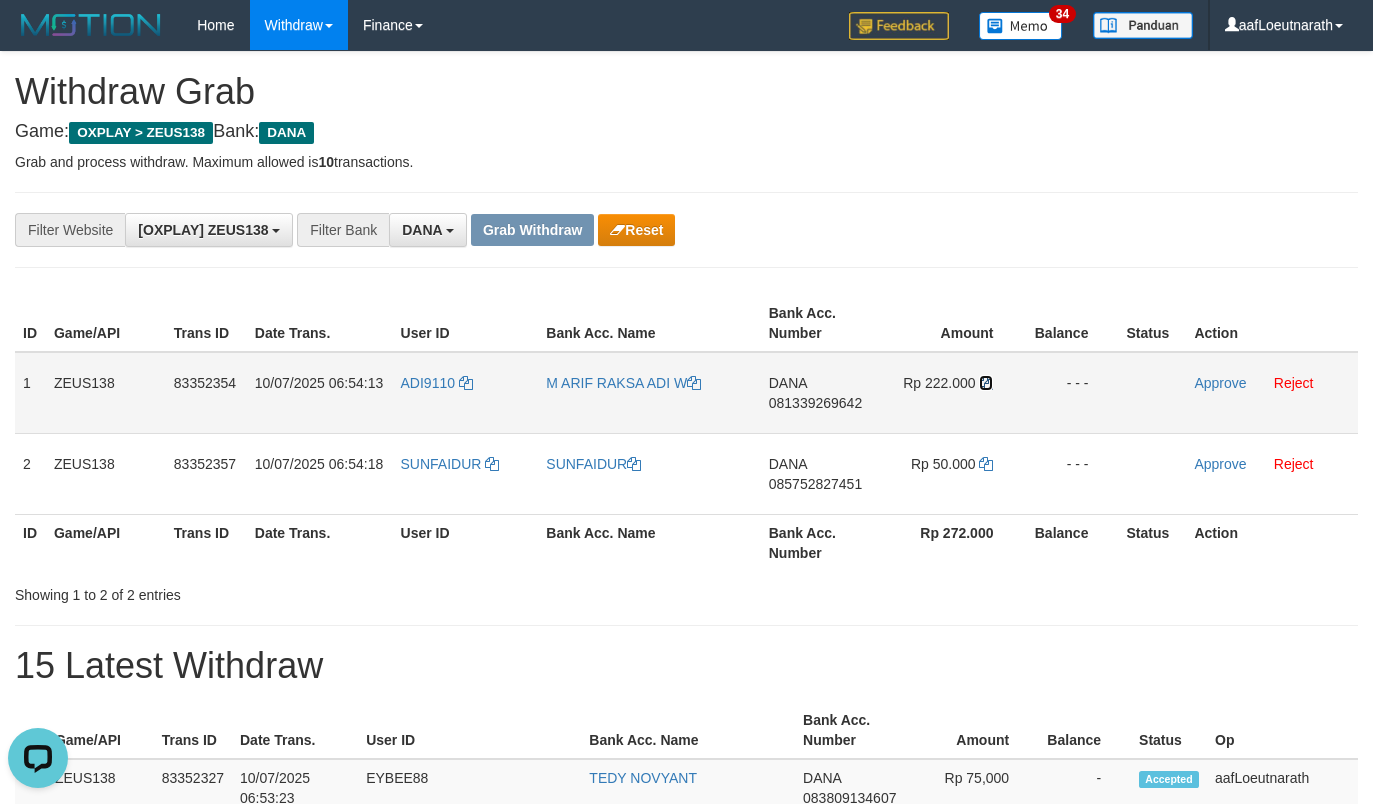 click at bounding box center (694, 383) 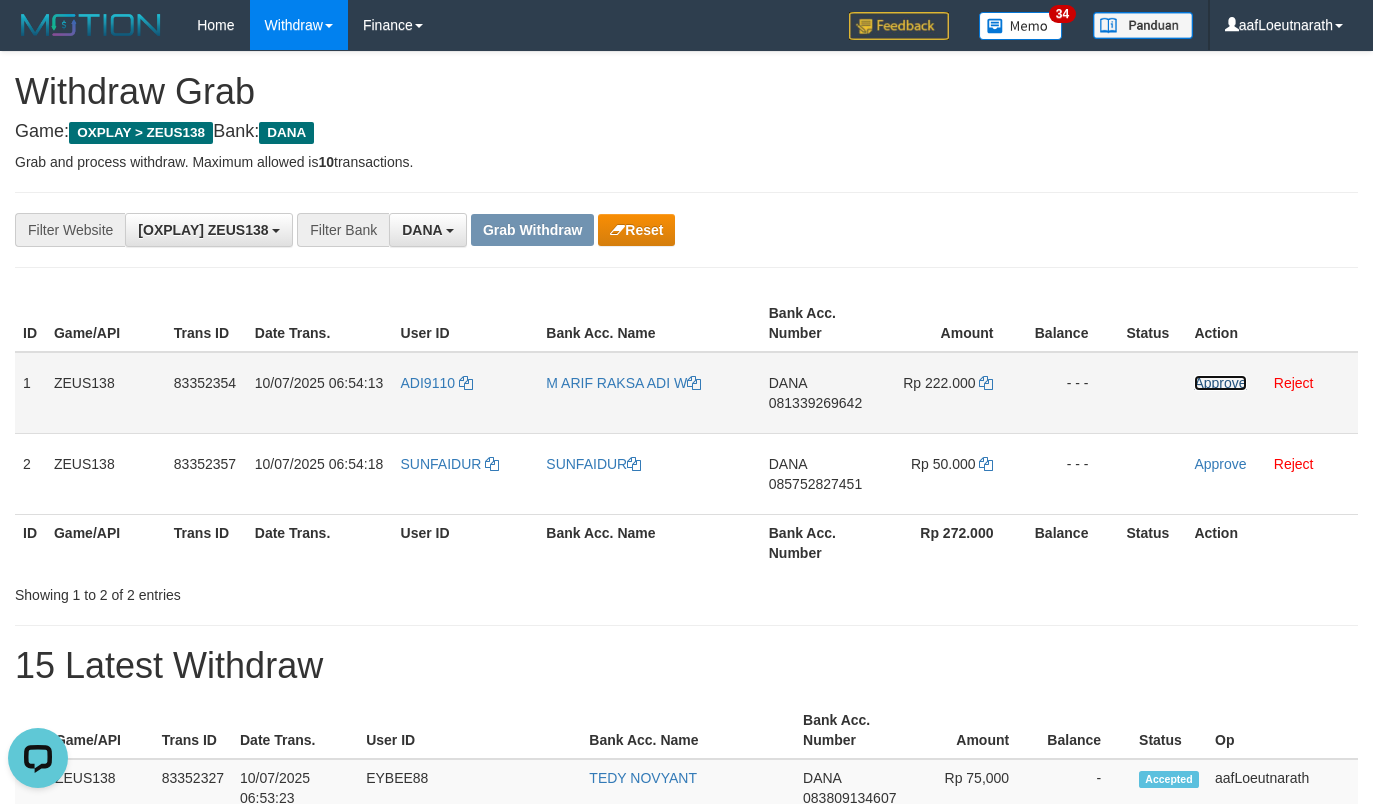 click on "Approve" at bounding box center (1220, 383) 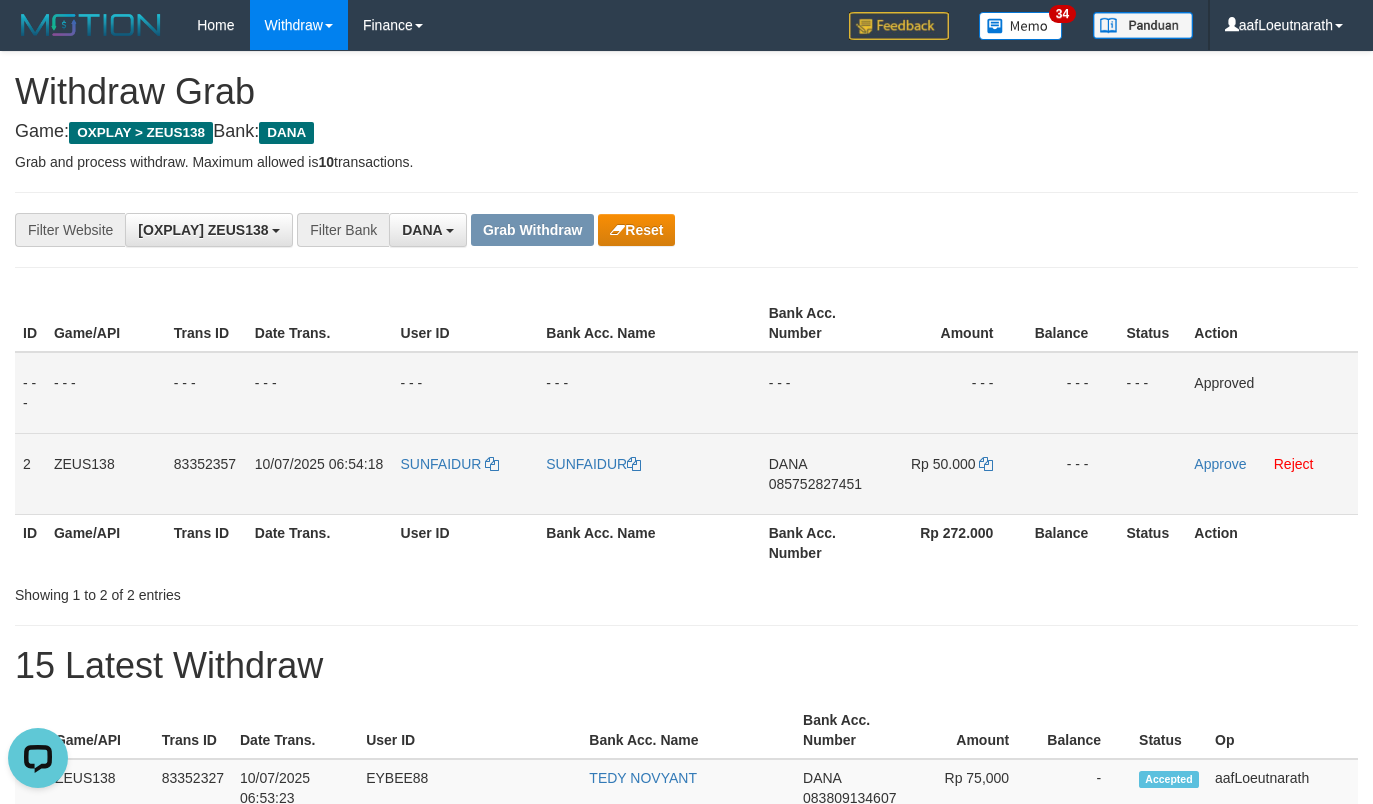 click on "085752827451" at bounding box center (815, 484) 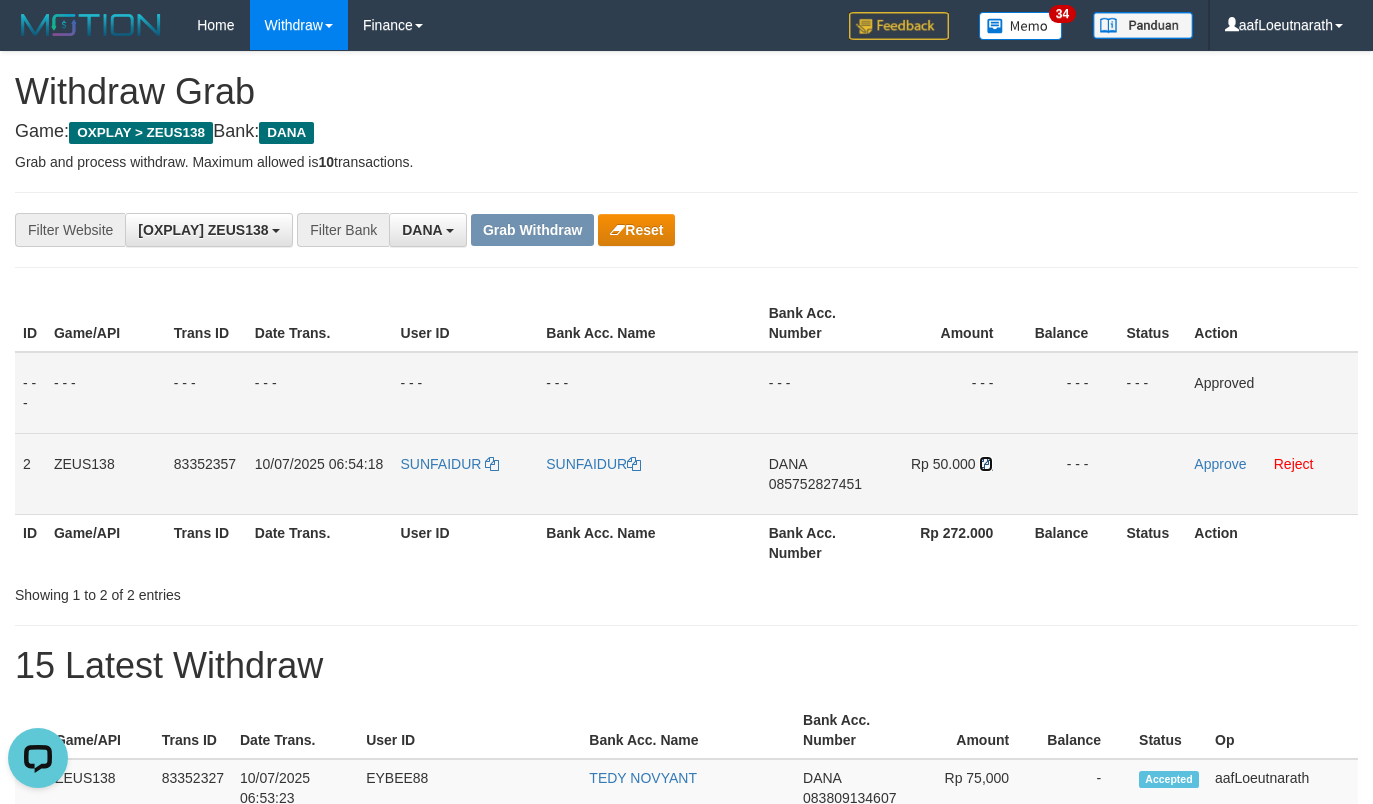 click at bounding box center (634, 464) 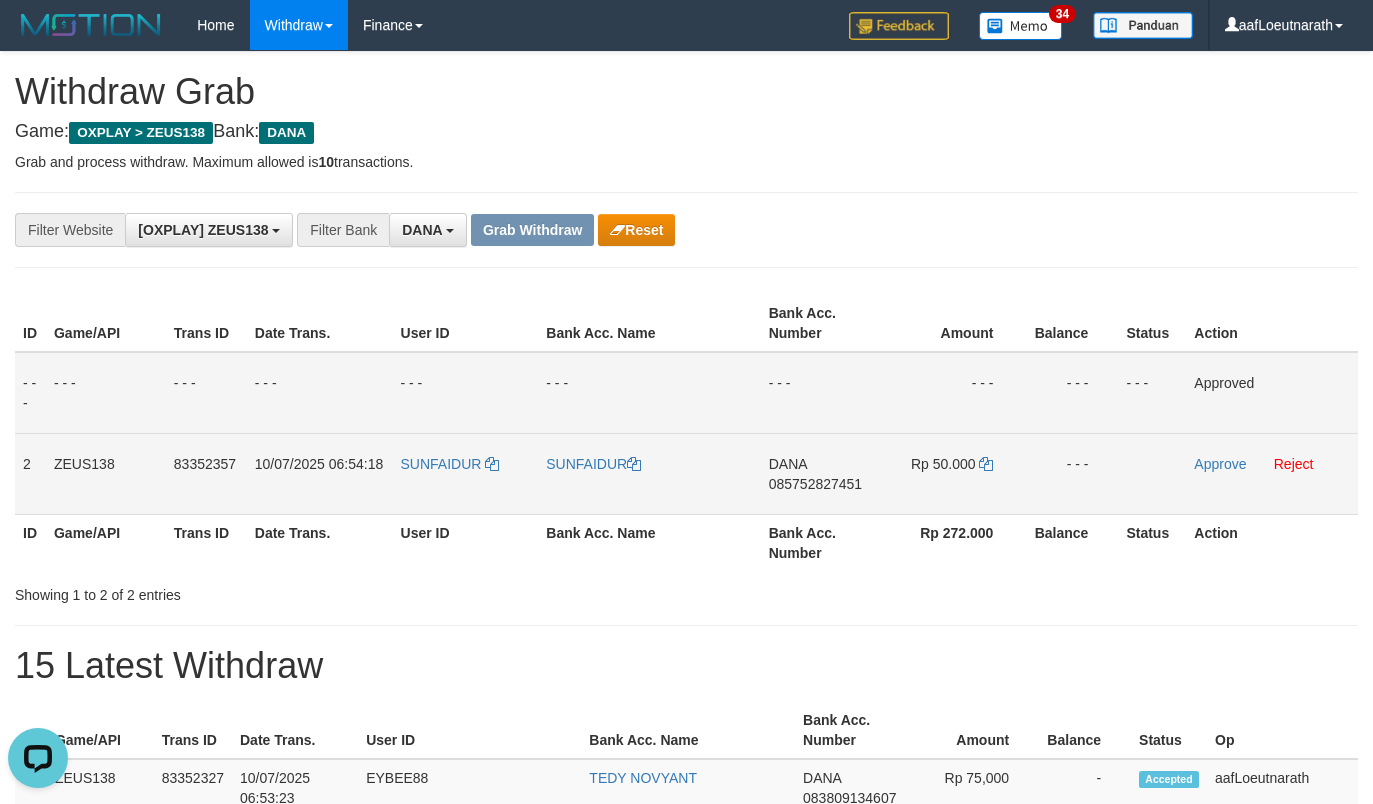click on "SUNFAIDUR" at bounding box center (466, 473) 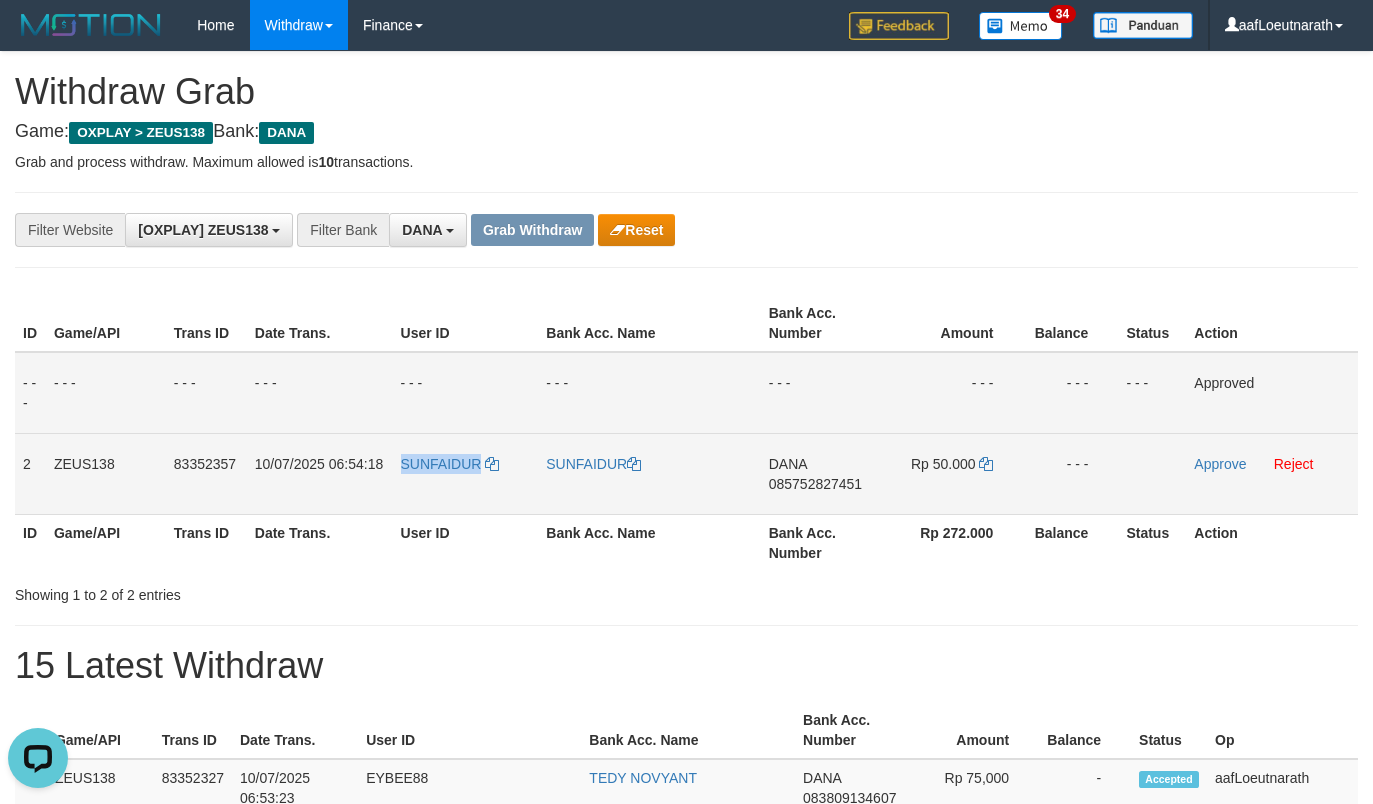 click on "SUNFAIDUR" at bounding box center [466, 473] 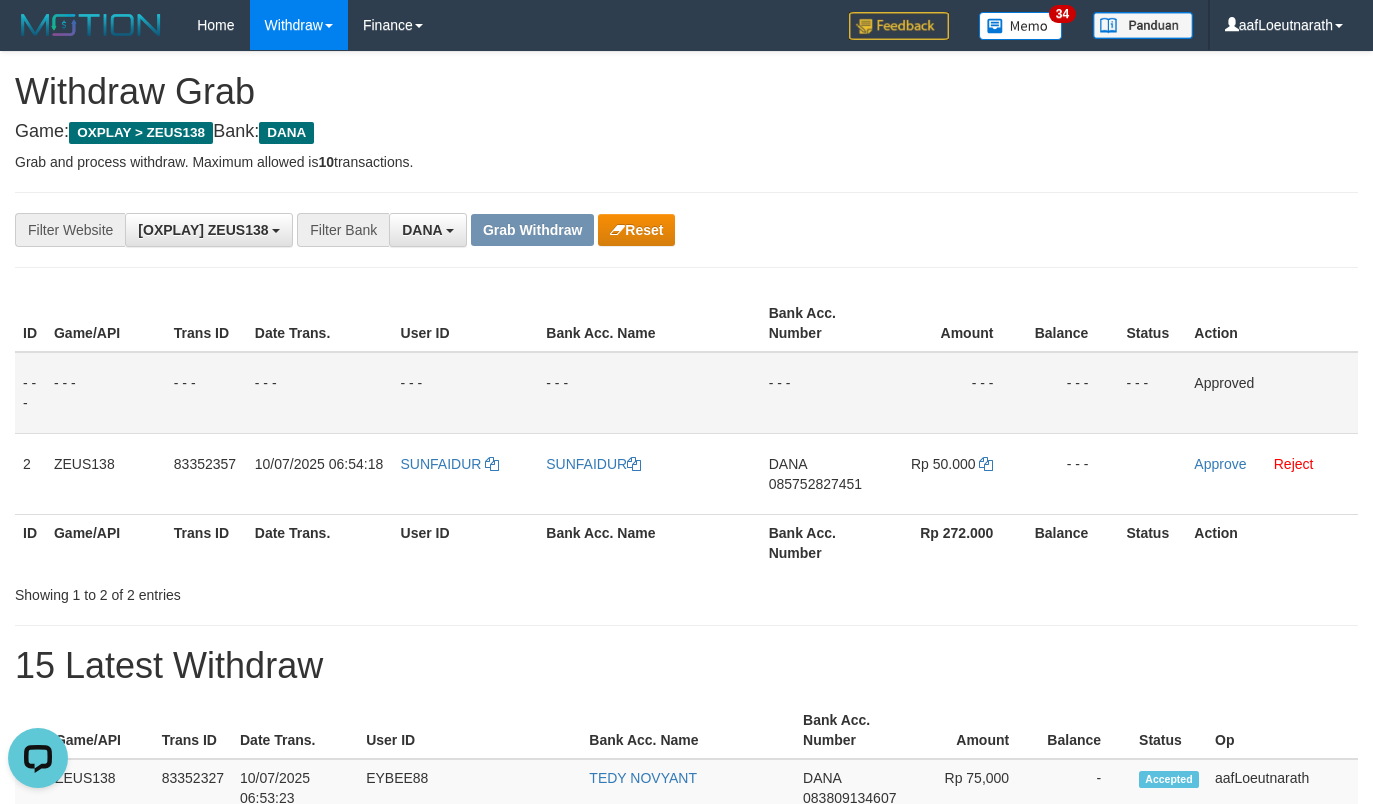 click on "**********" at bounding box center [572, 230] 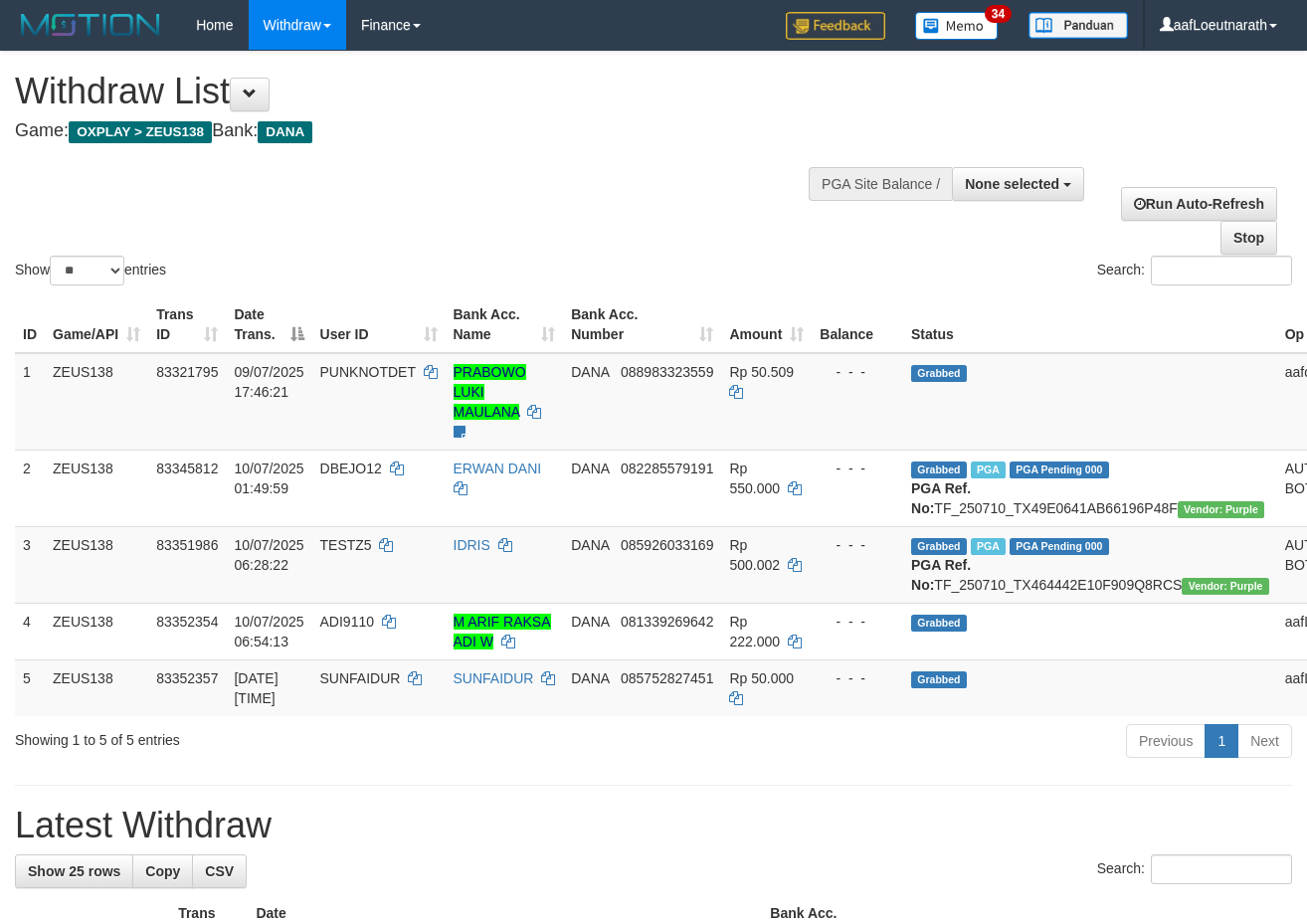 scroll, scrollTop: 0, scrollLeft: 0, axis: both 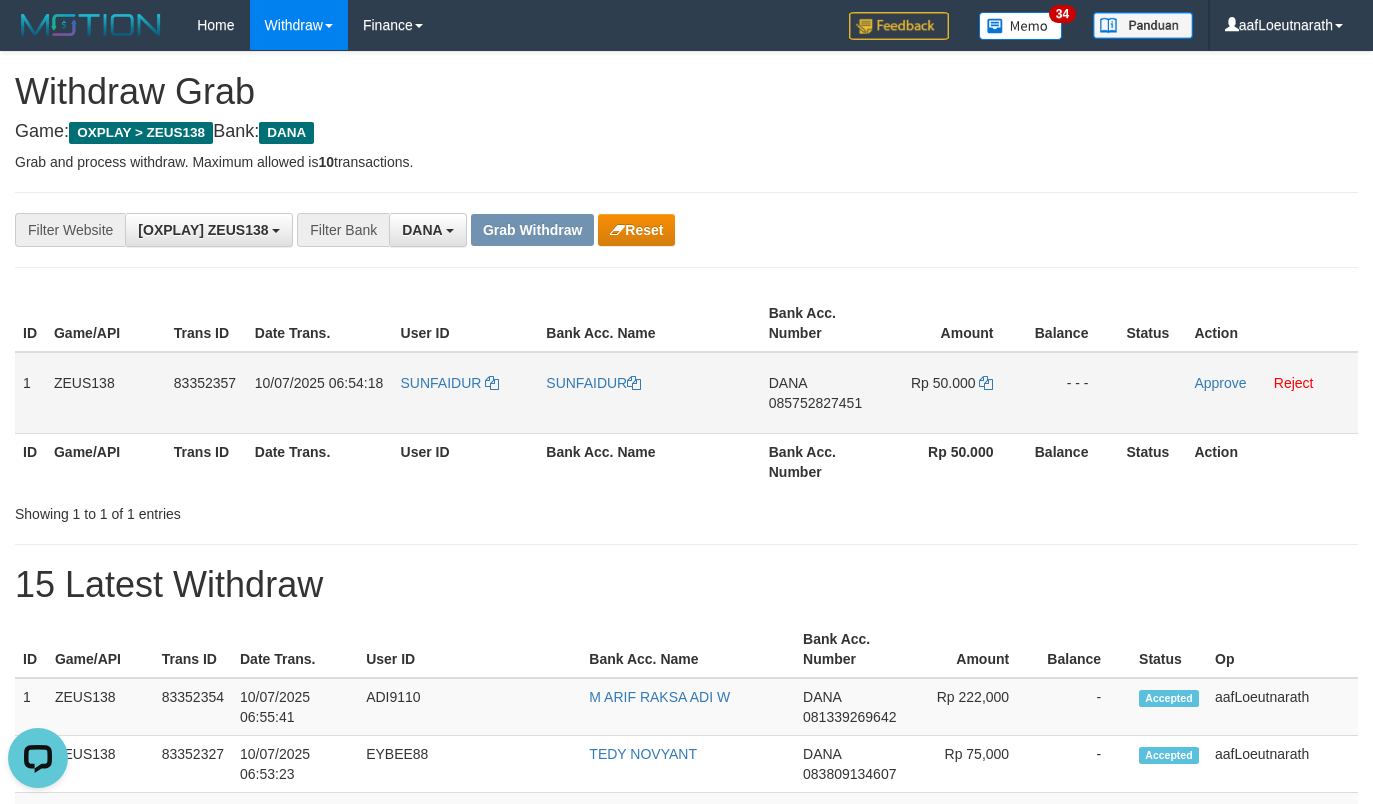click on "SUNFAIDUR" at bounding box center (466, 393) 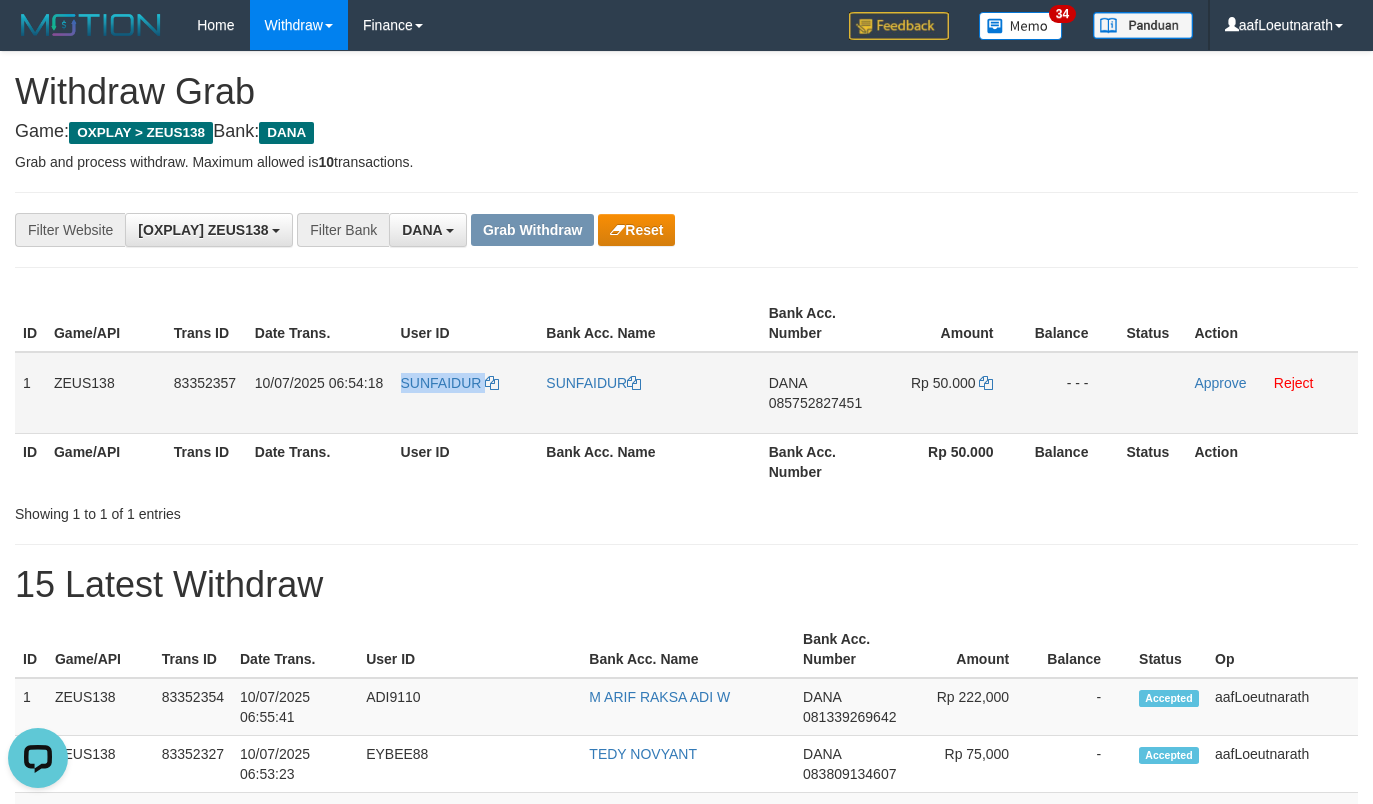 click on "SUNFAIDUR" at bounding box center [466, 393] 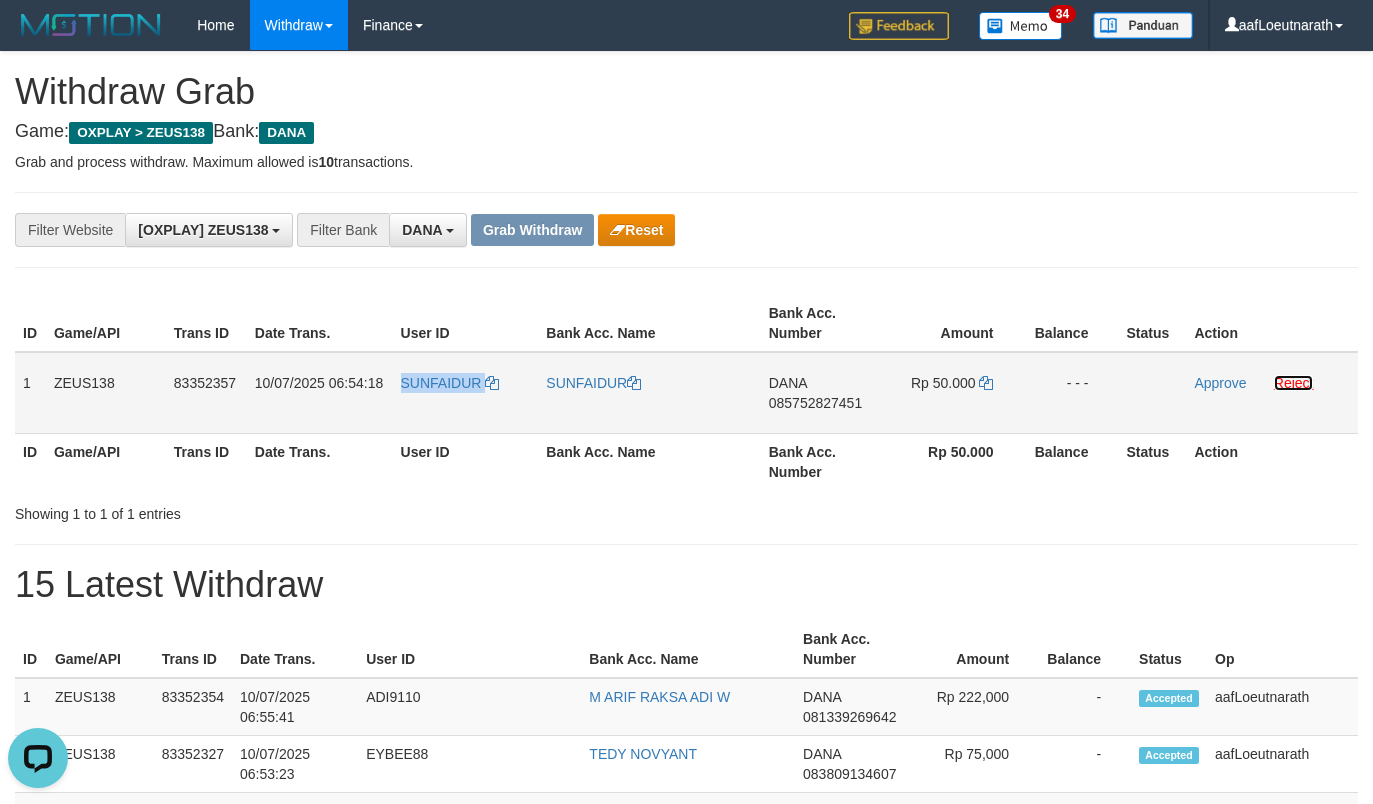 click on "Reject" at bounding box center (1294, 383) 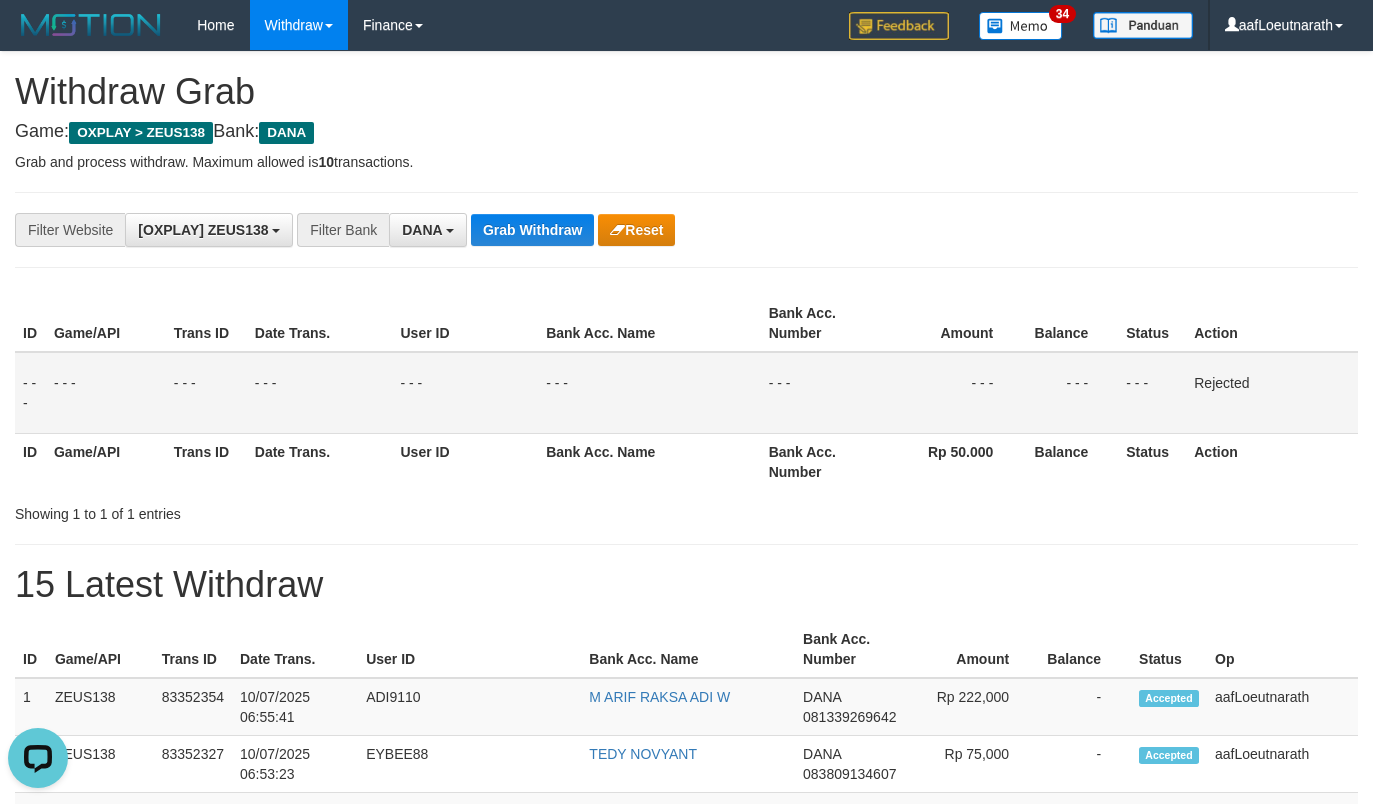 click on "**********" at bounding box center (686, 230) 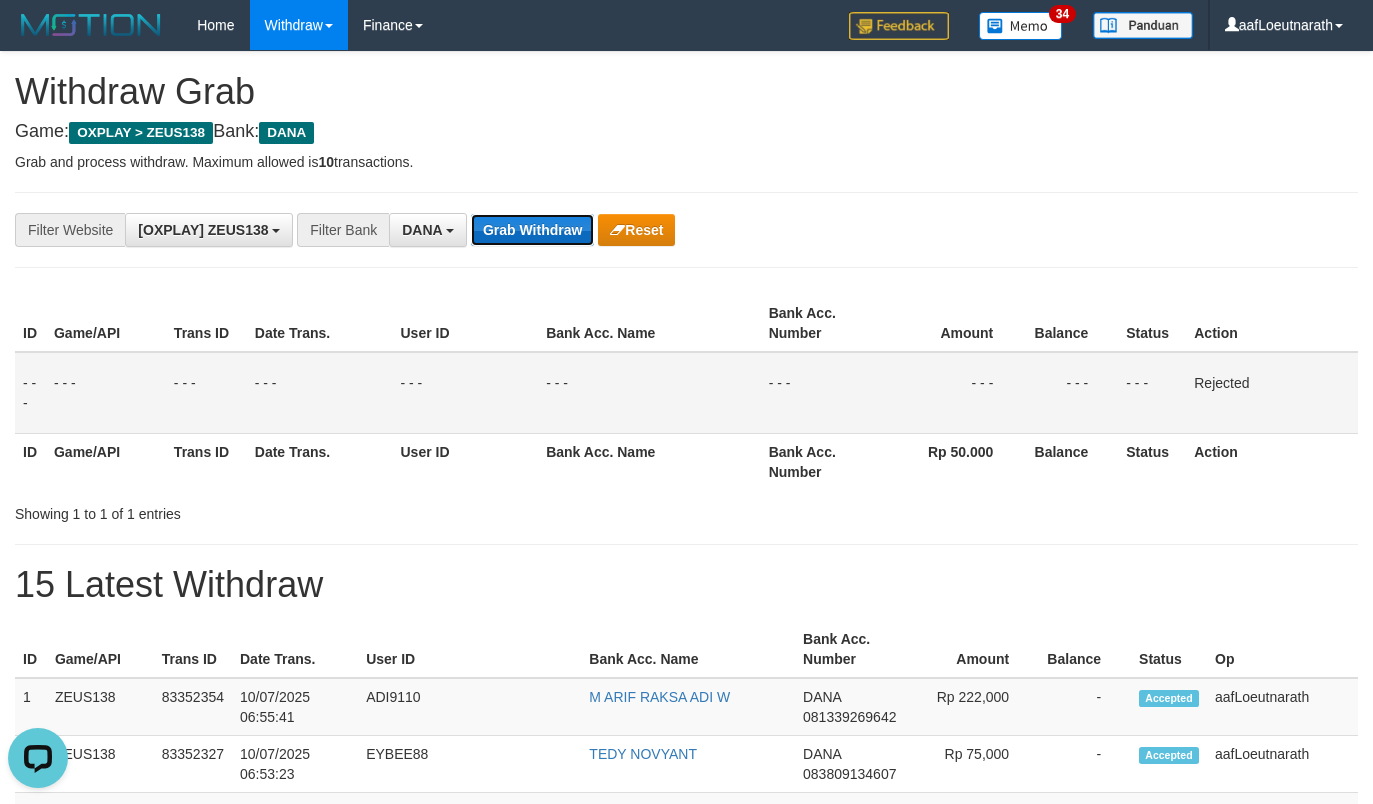 click on "Grab Withdraw" at bounding box center [532, 230] 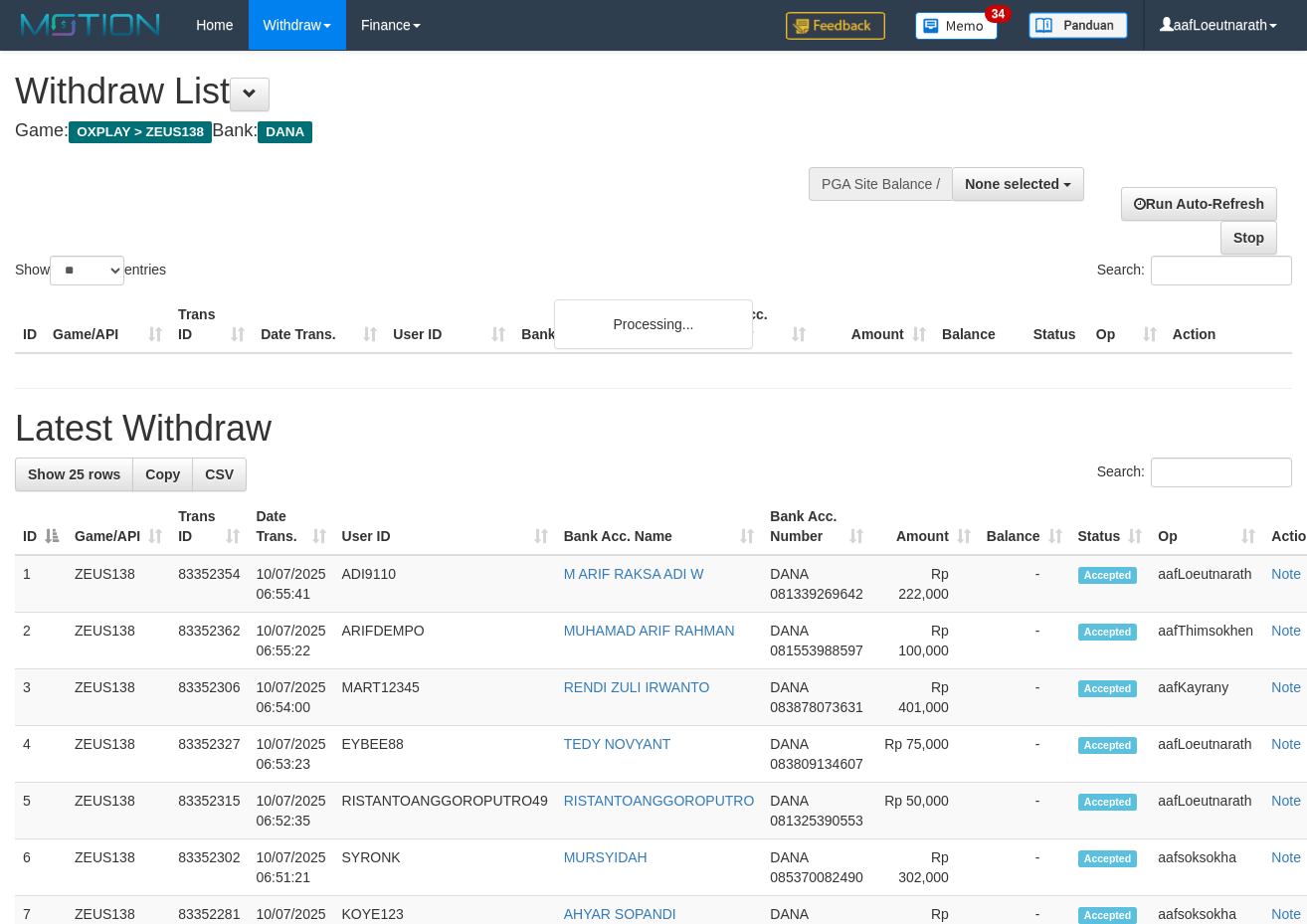 scroll, scrollTop: 0, scrollLeft: 0, axis: both 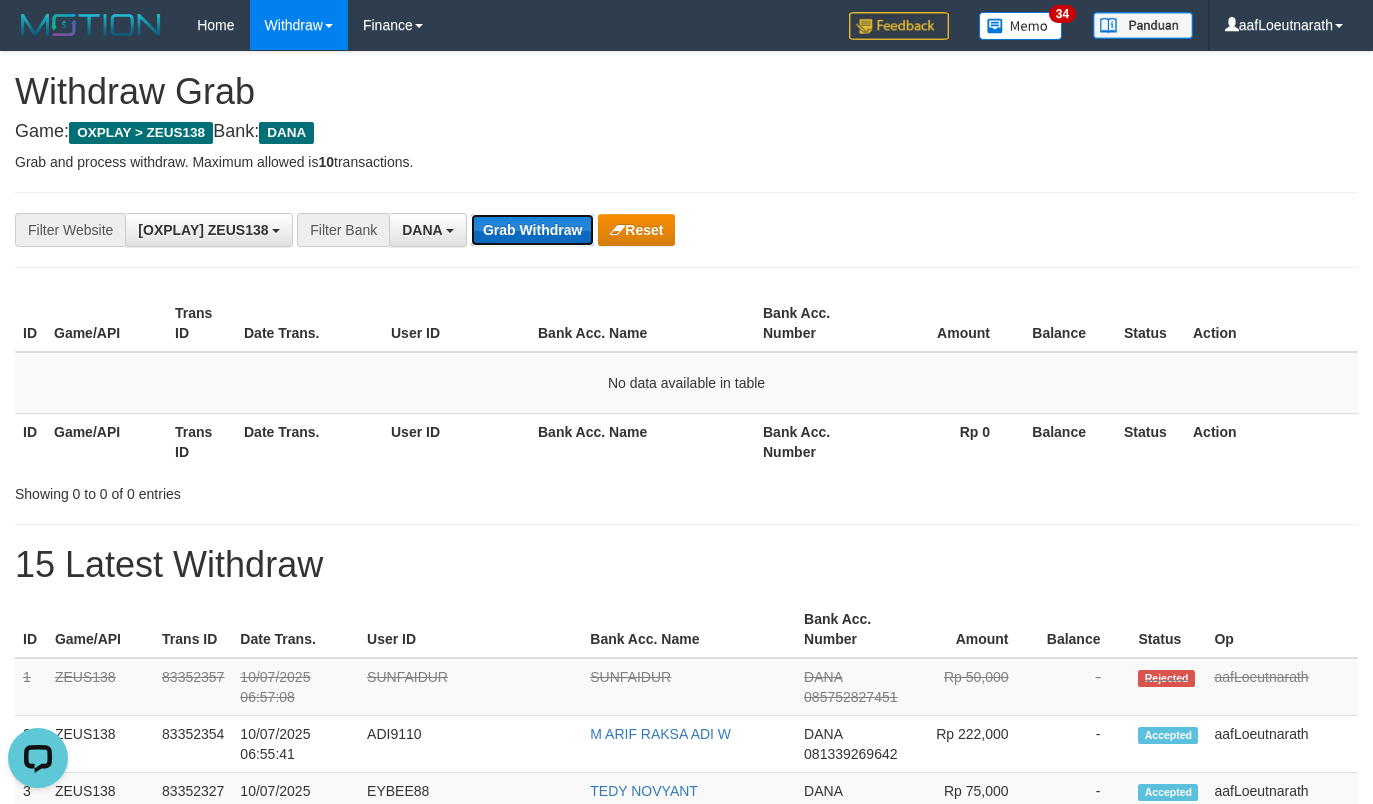 click on "Grab Withdraw" at bounding box center (532, 230) 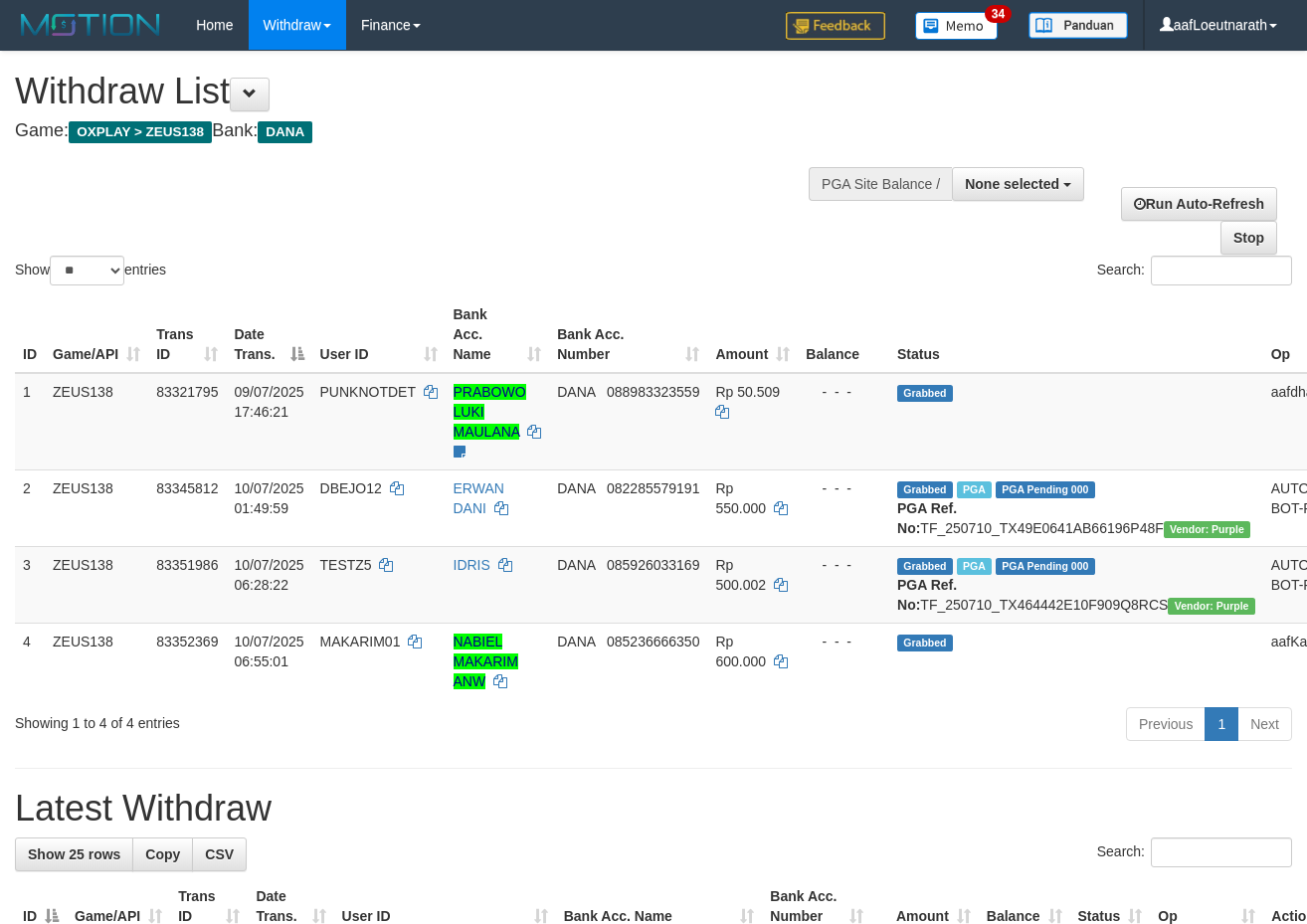 scroll, scrollTop: 0, scrollLeft: 0, axis: both 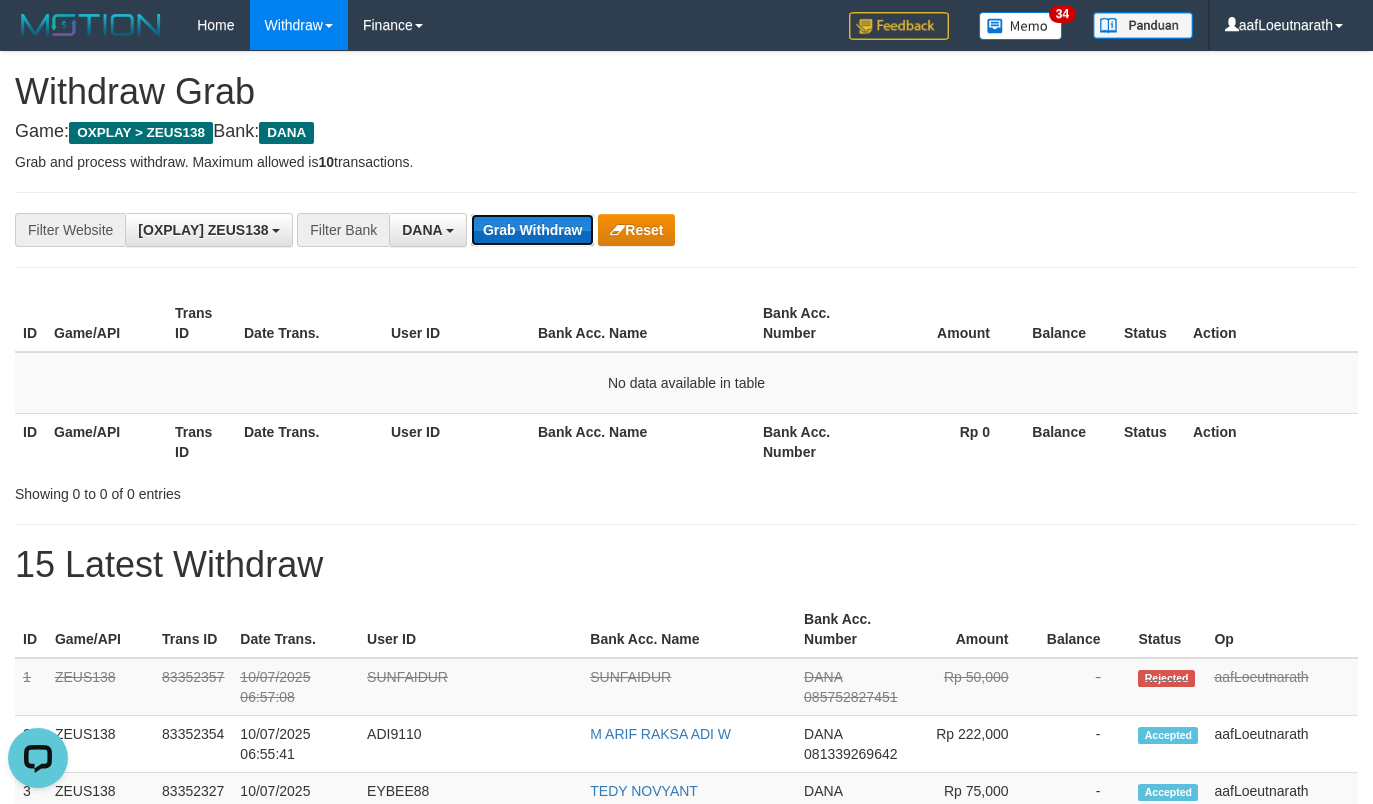 click on "Grab Withdraw" at bounding box center (532, 230) 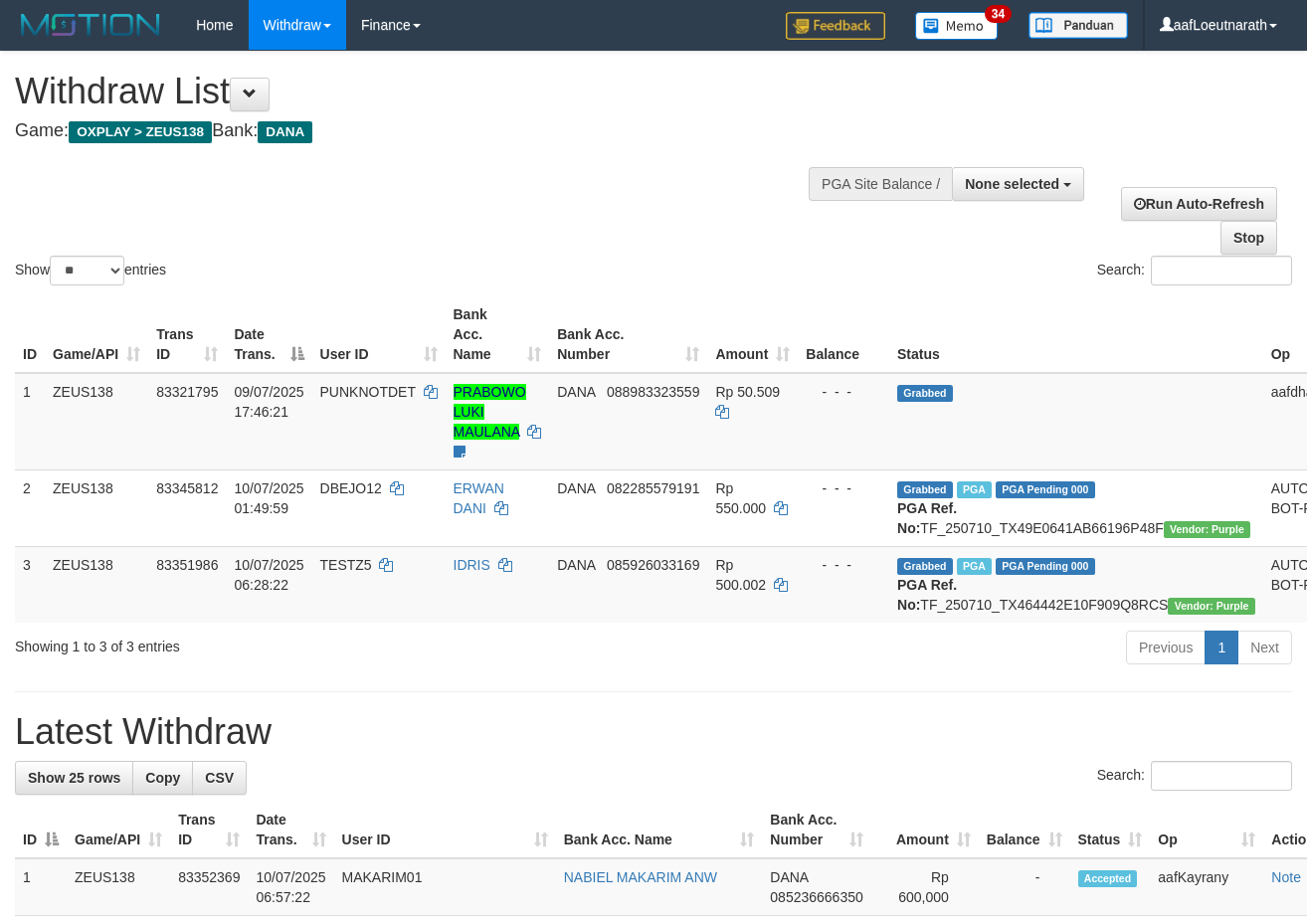 scroll, scrollTop: 0, scrollLeft: 0, axis: both 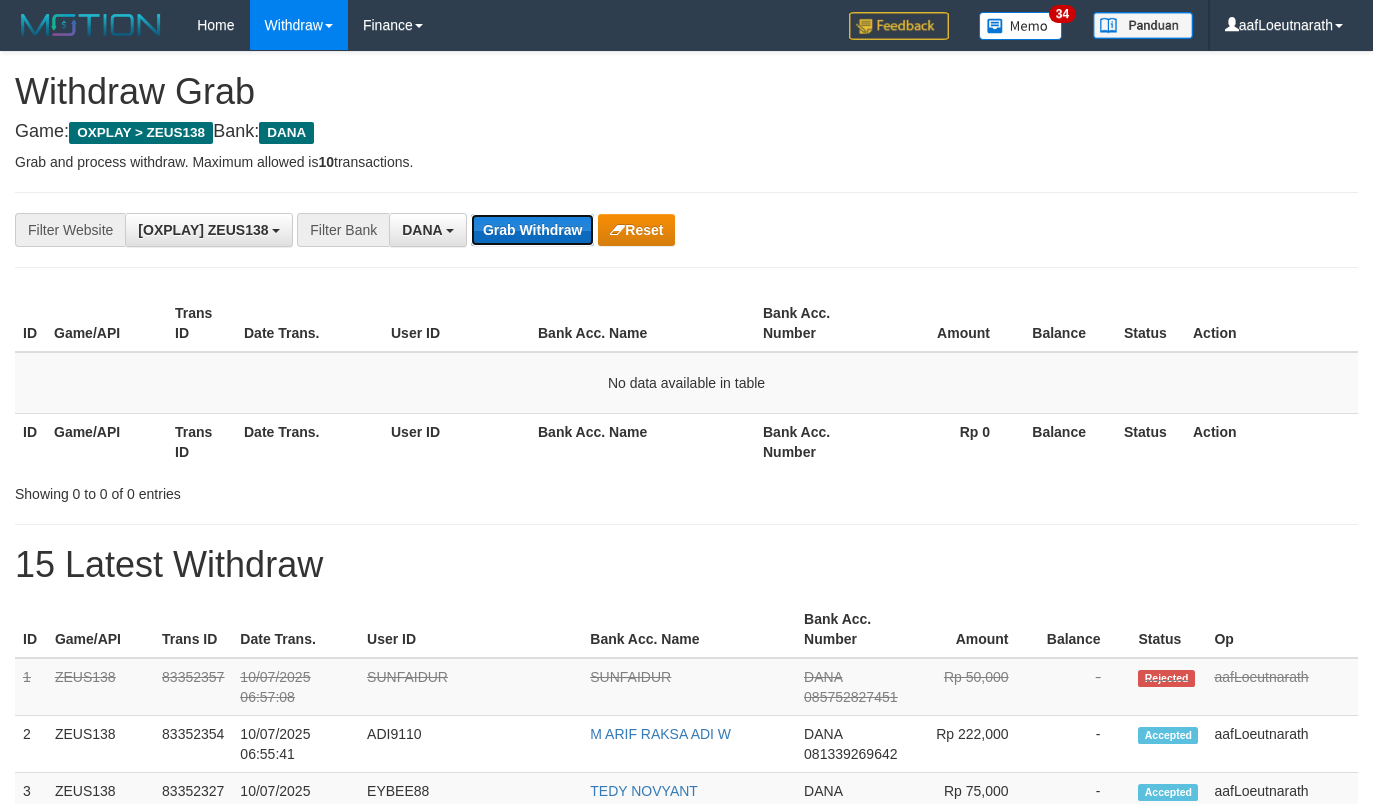 click on "Grab Withdraw" at bounding box center (532, 230) 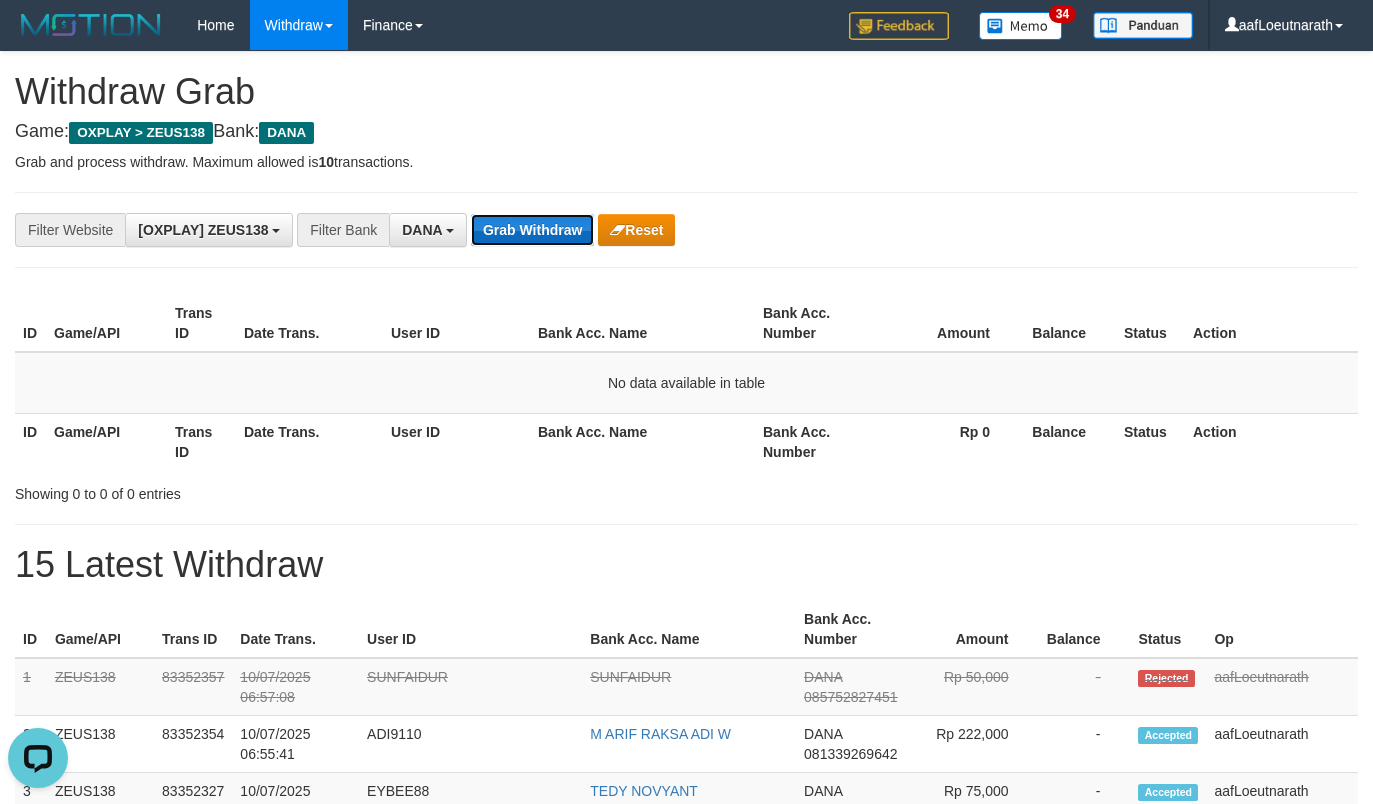 scroll, scrollTop: 0, scrollLeft: 0, axis: both 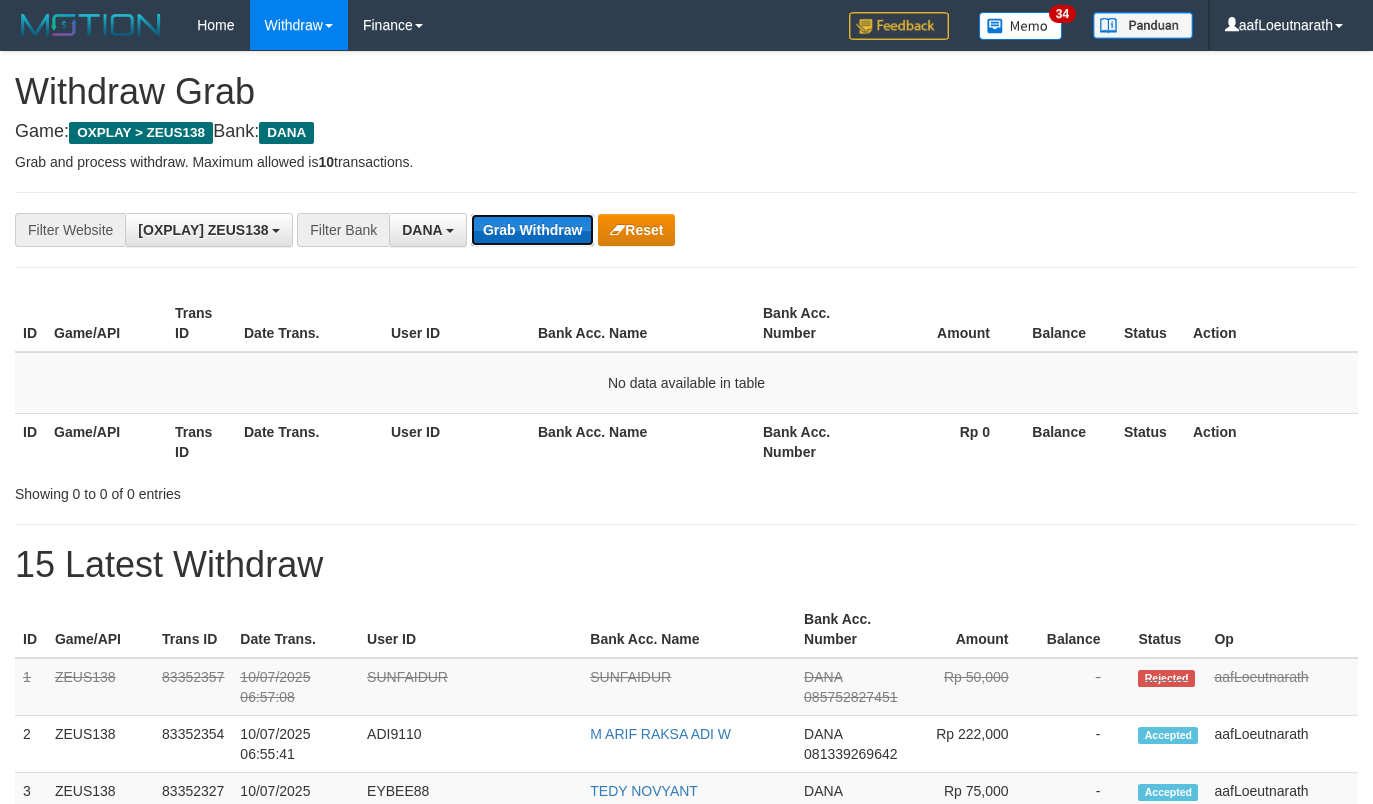 click on "Grab Withdraw" at bounding box center (532, 230) 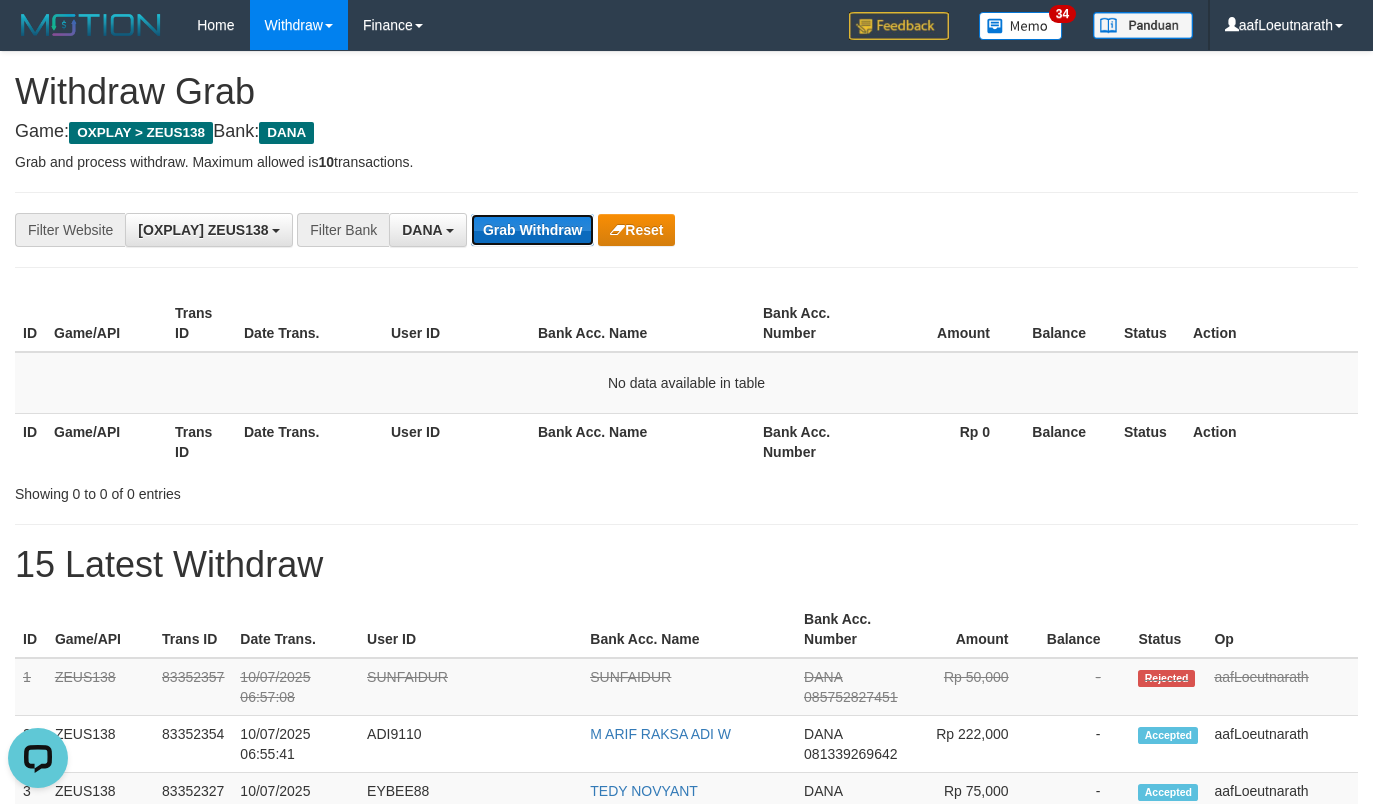 scroll, scrollTop: 0, scrollLeft: 0, axis: both 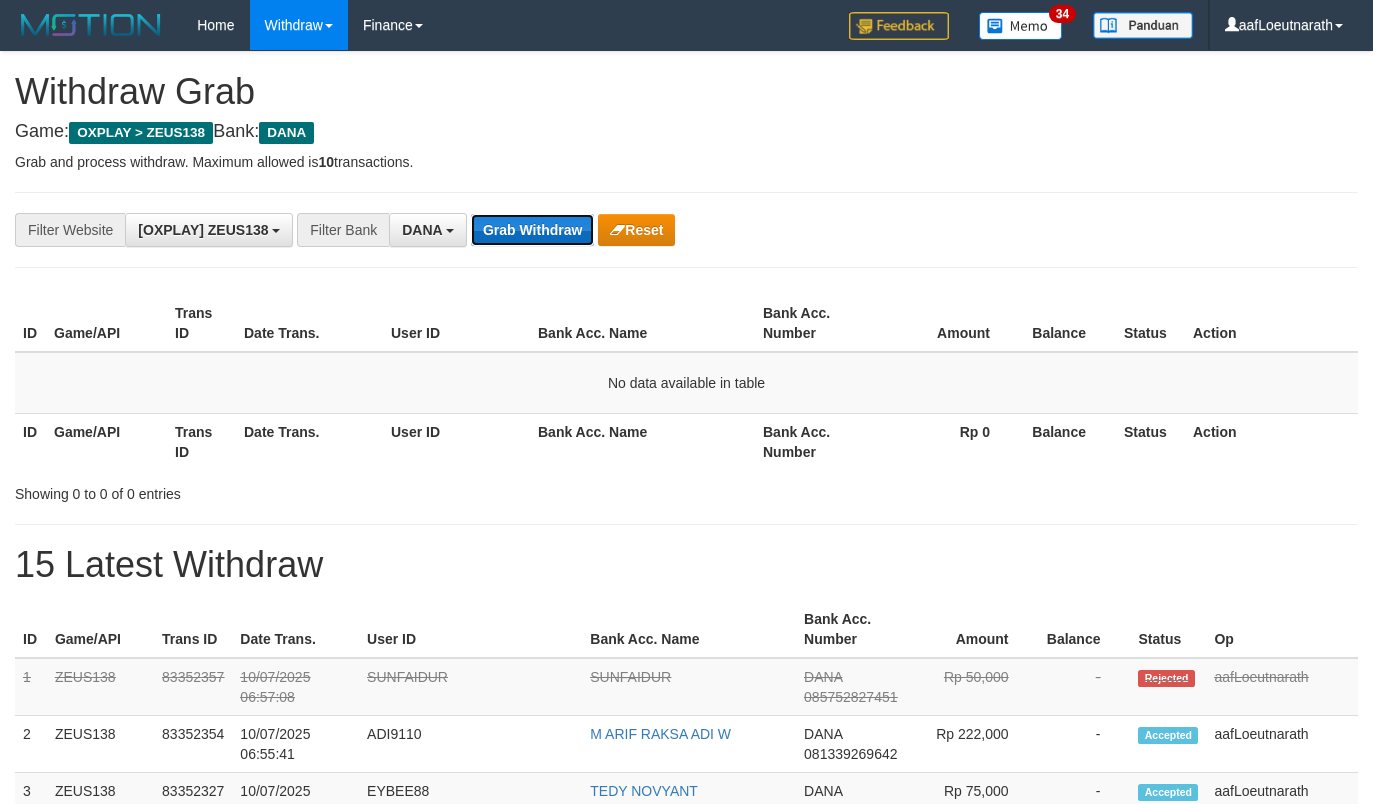 click on "Grab Withdraw" at bounding box center (532, 230) 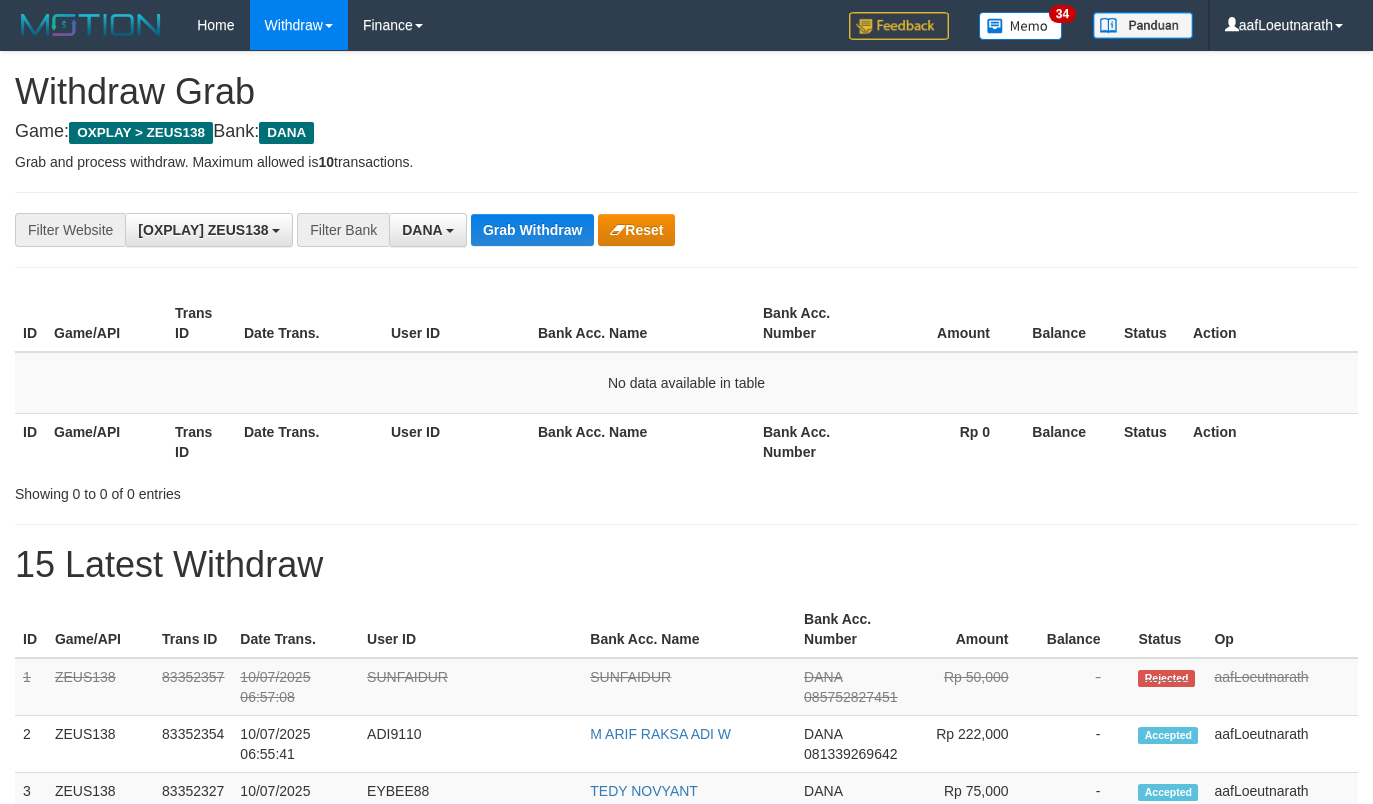 scroll, scrollTop: 0, scrollLeft: 0, axis: both 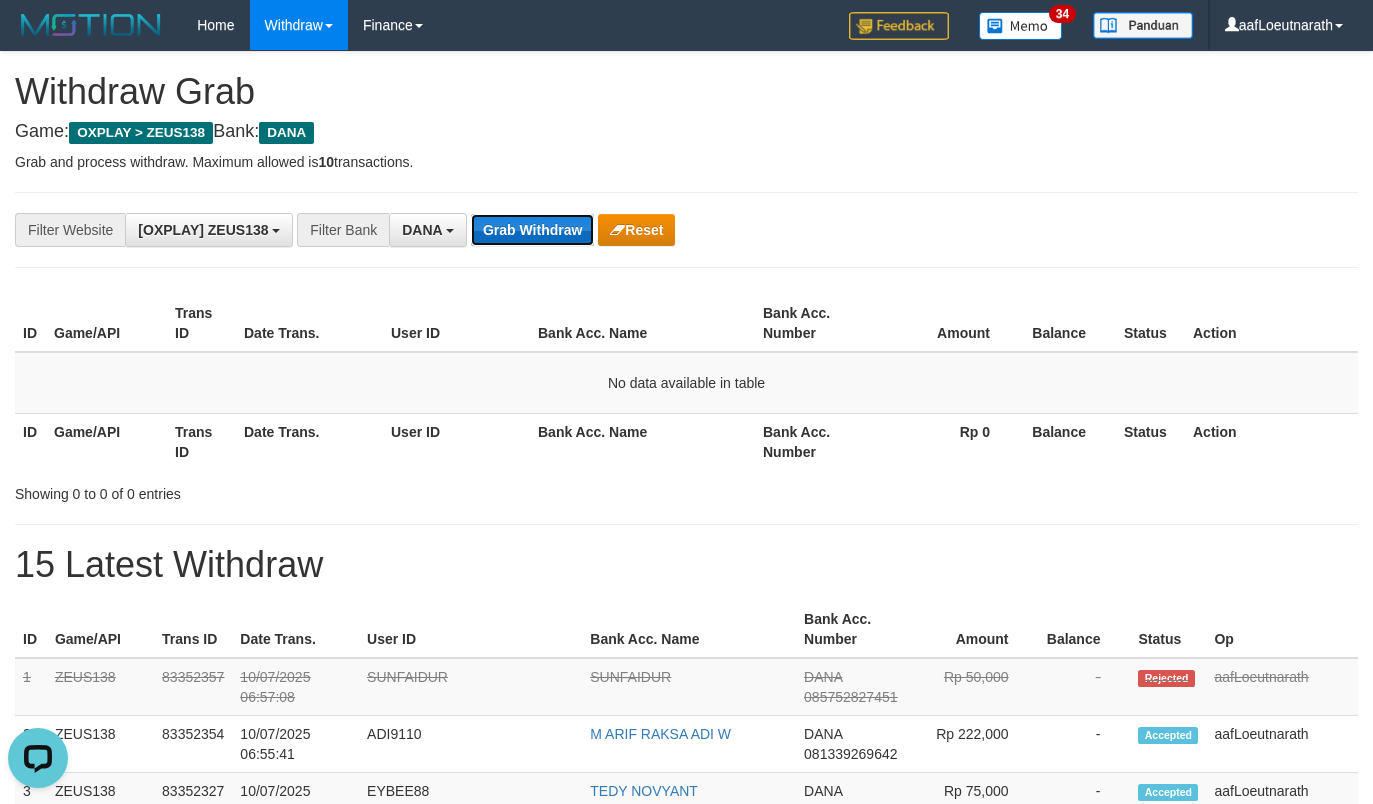 click on "Grab Withdraw" at bounding box center [532, 230] 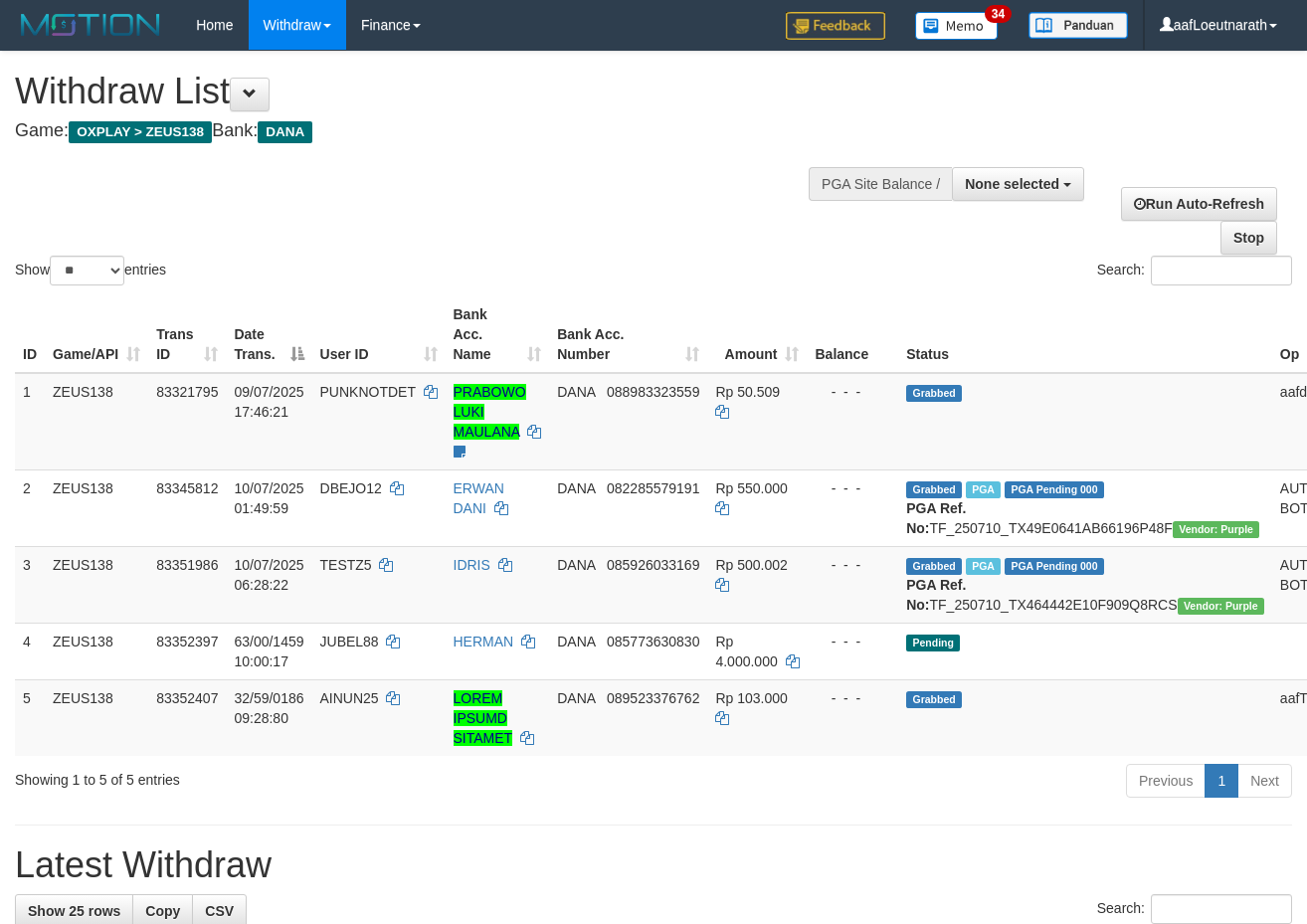 scroll, scrollTop: 0, scrollLeft: 0, axis: both 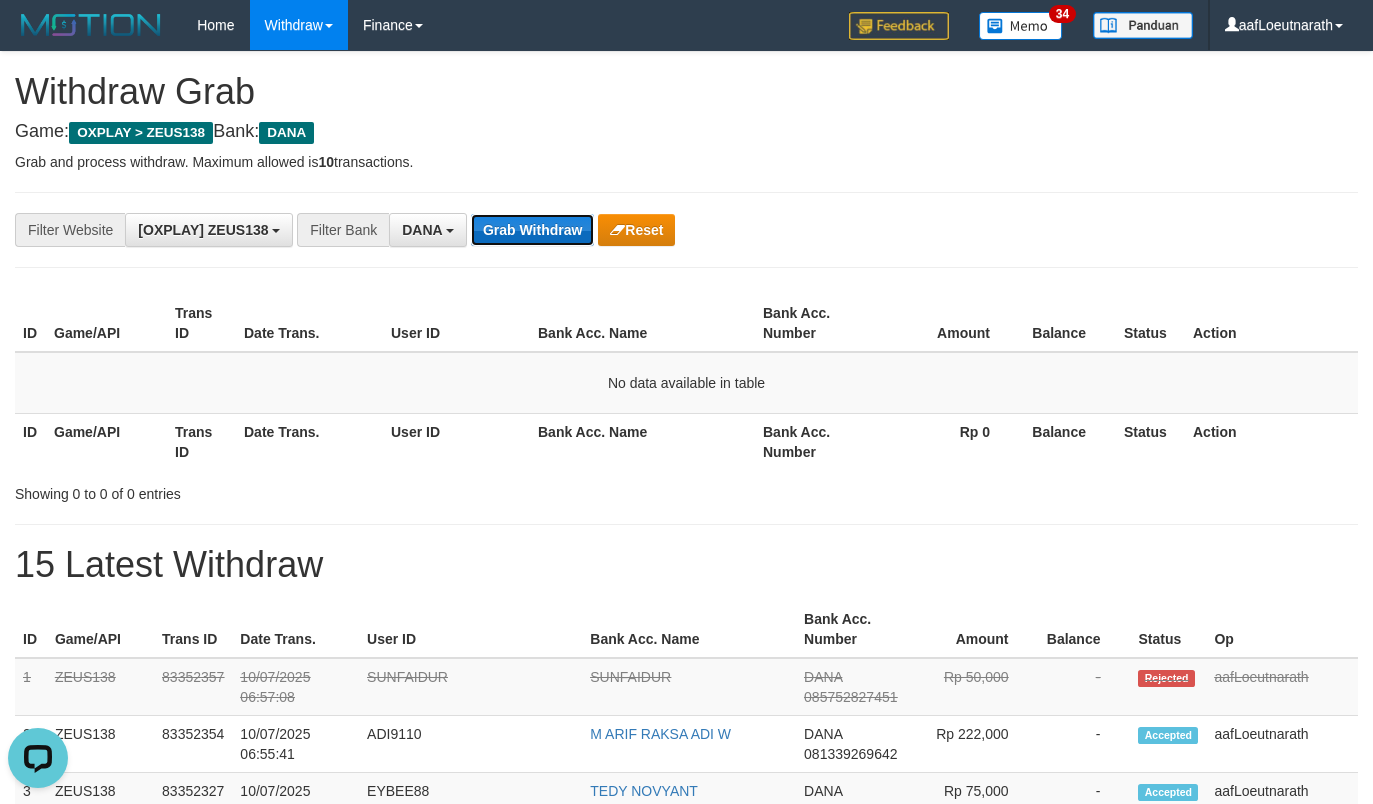 click on "Grab Withdraw" at bounding box center (532, 230) 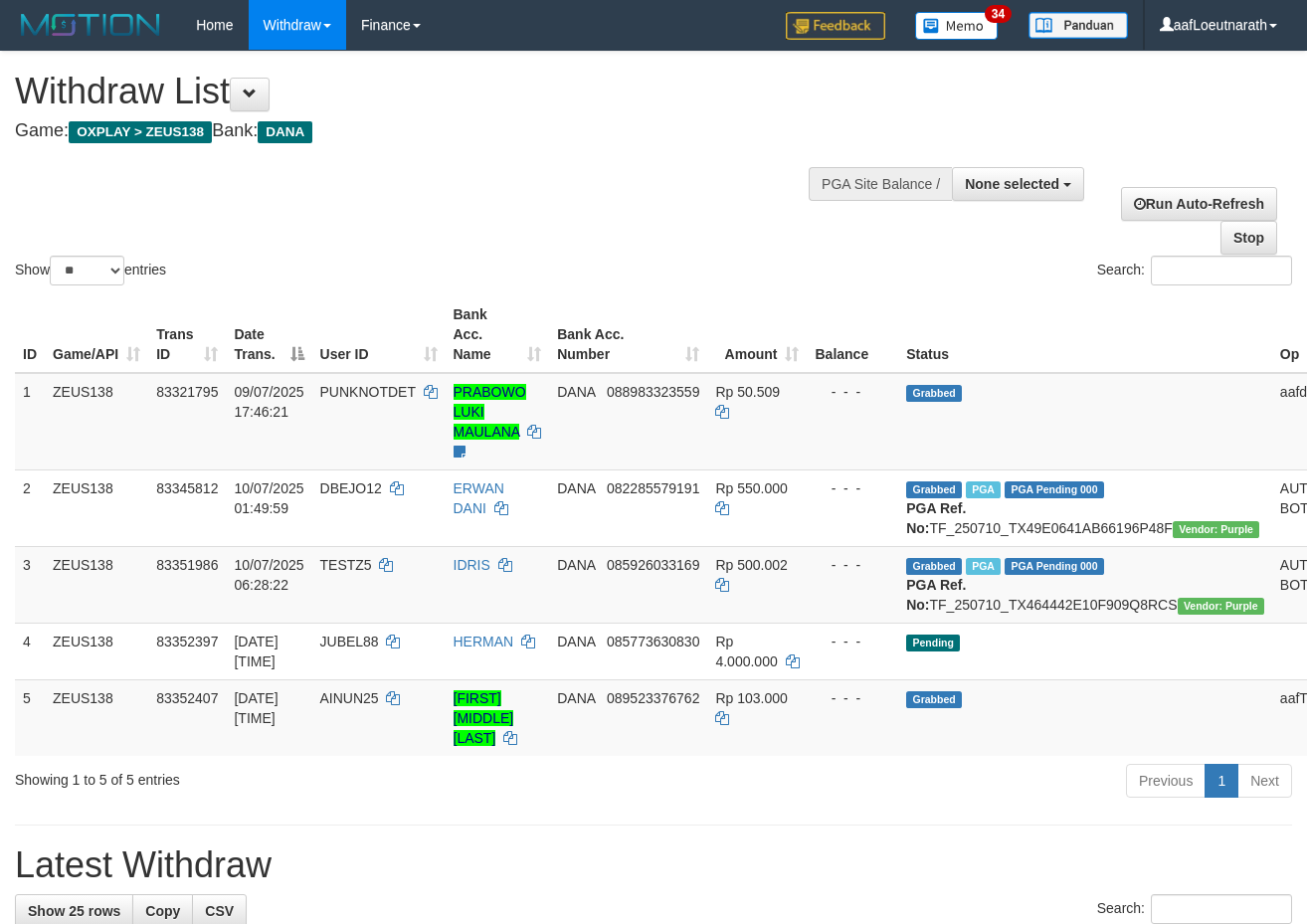 scroll, scrollTop: 0, scrollLeft: 0, axis: both 